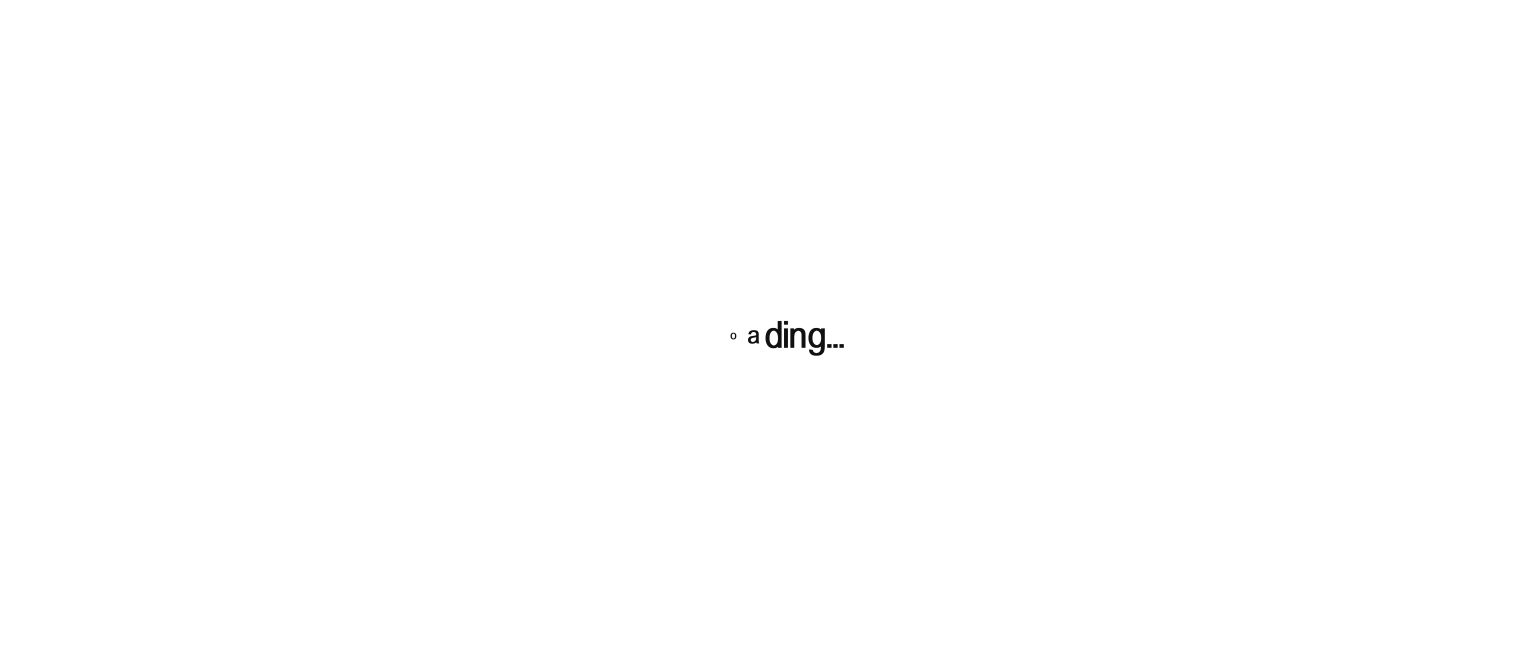scroll, scrollTop: 0, scrollLeft: 0, axis: both 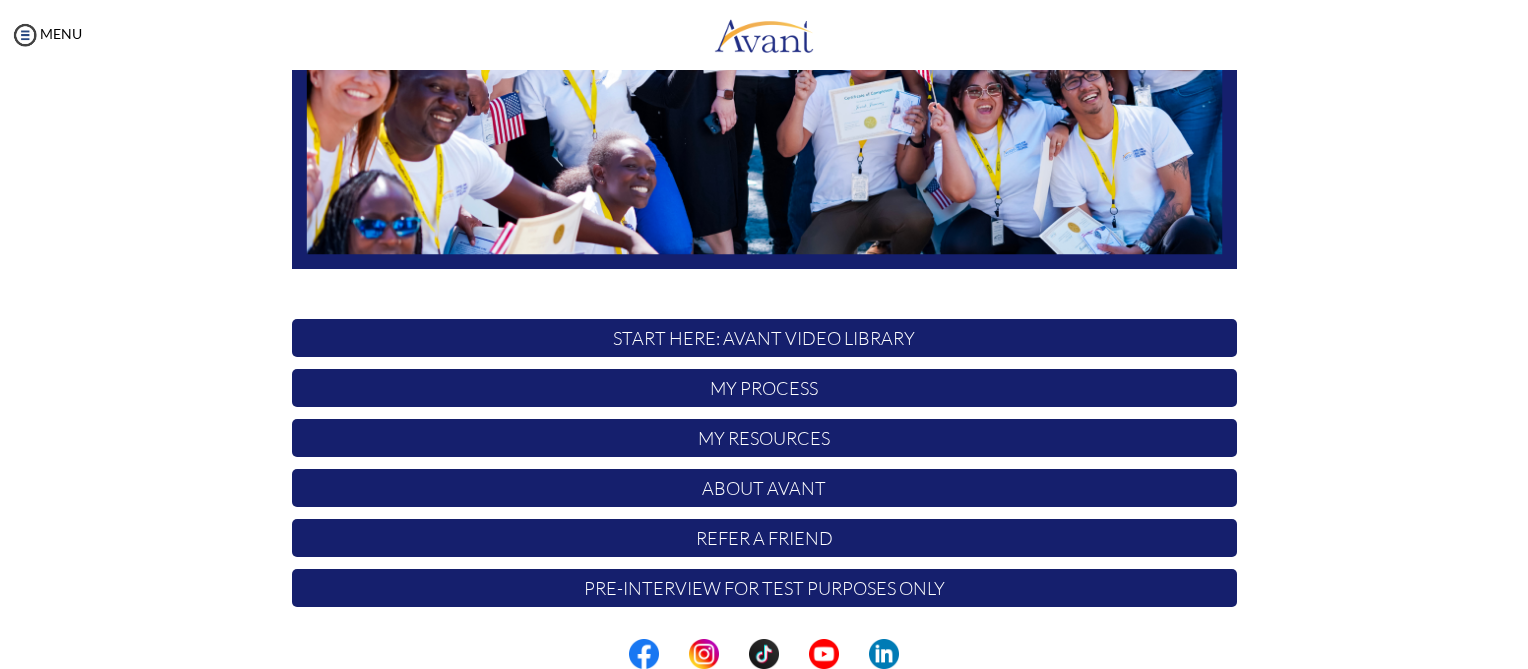 click on "My Process" at bounding box center [764, 388] 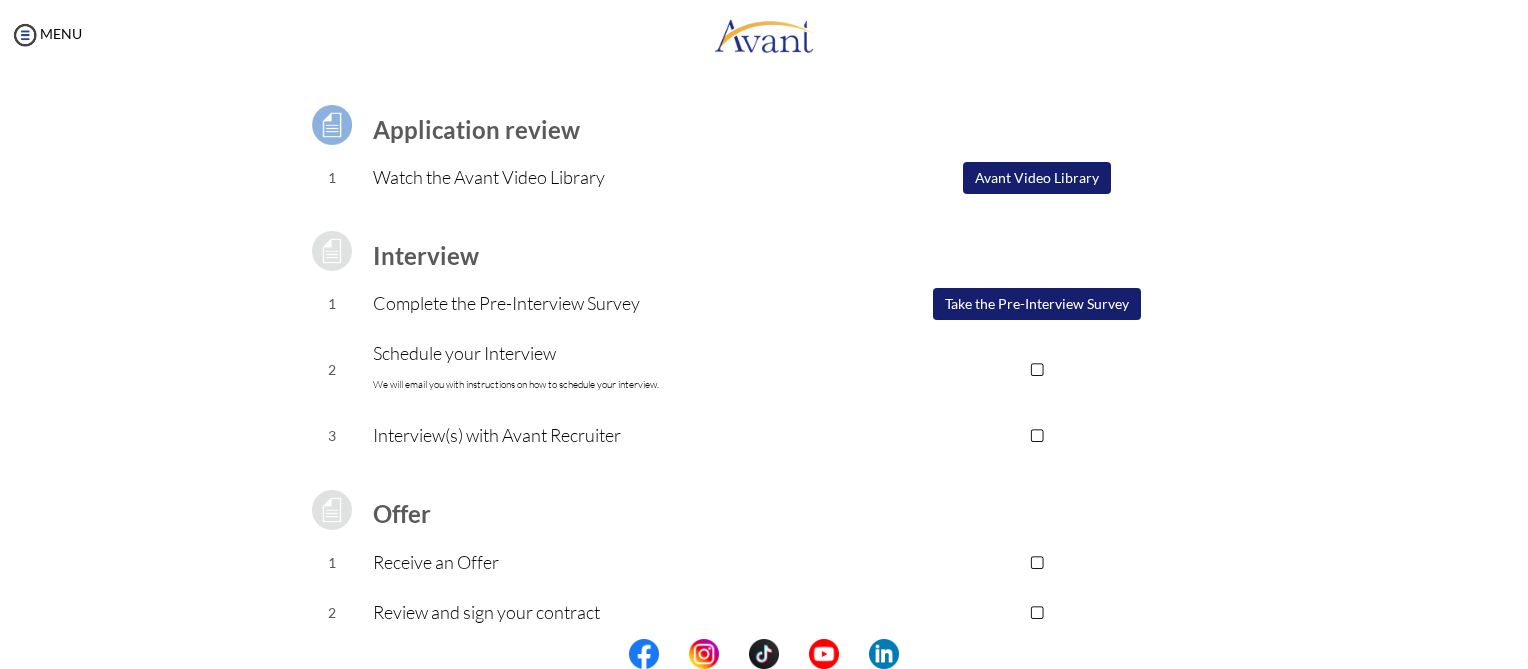 scroll, scrollTop: 0, scrollLeft: 0, axis: both 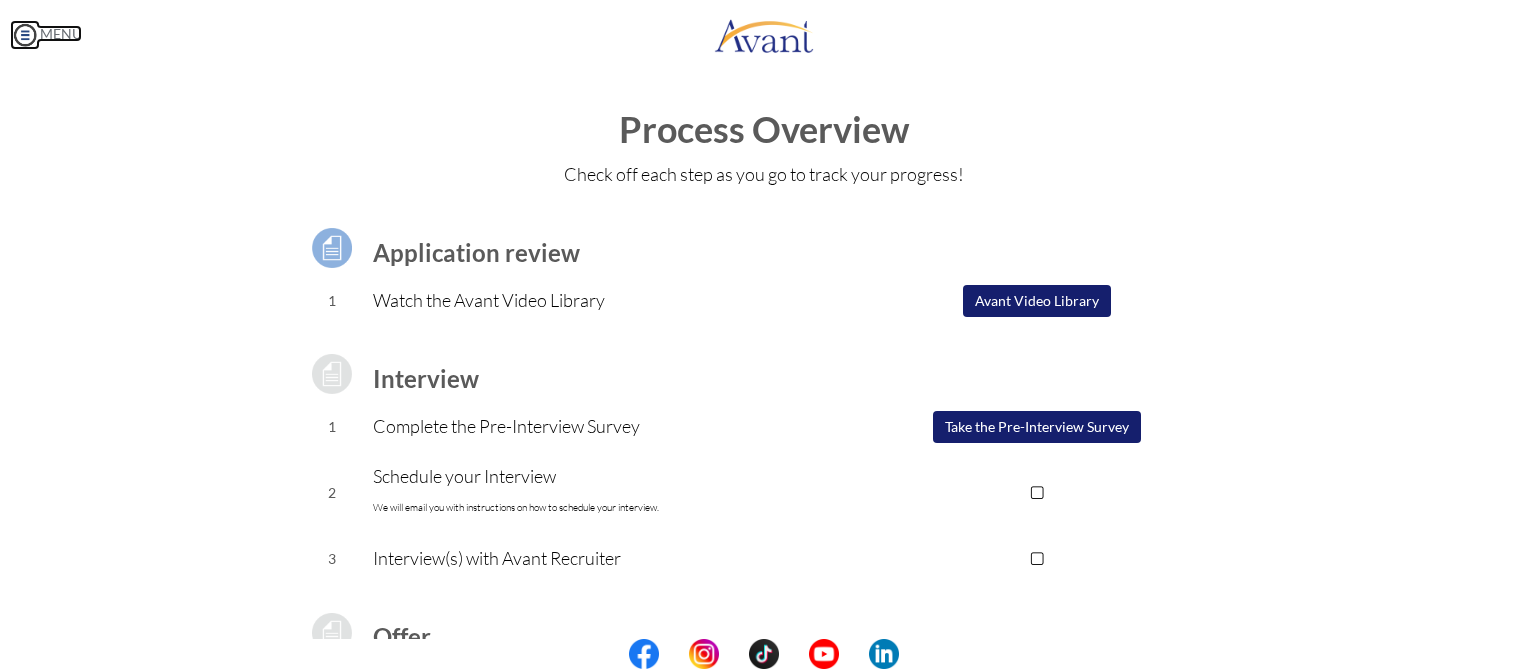 click at bounding box center [25, 35] 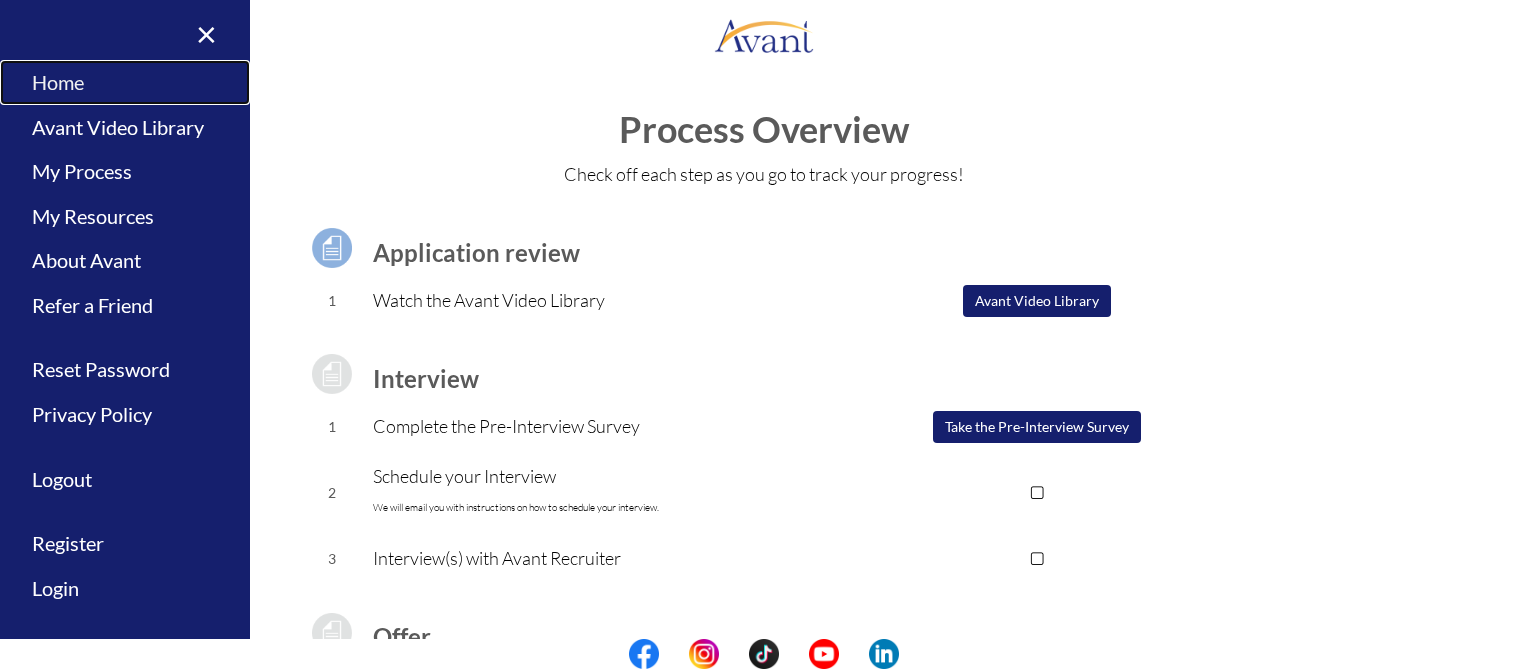 click on "Home" at bounding box center [125, 82] 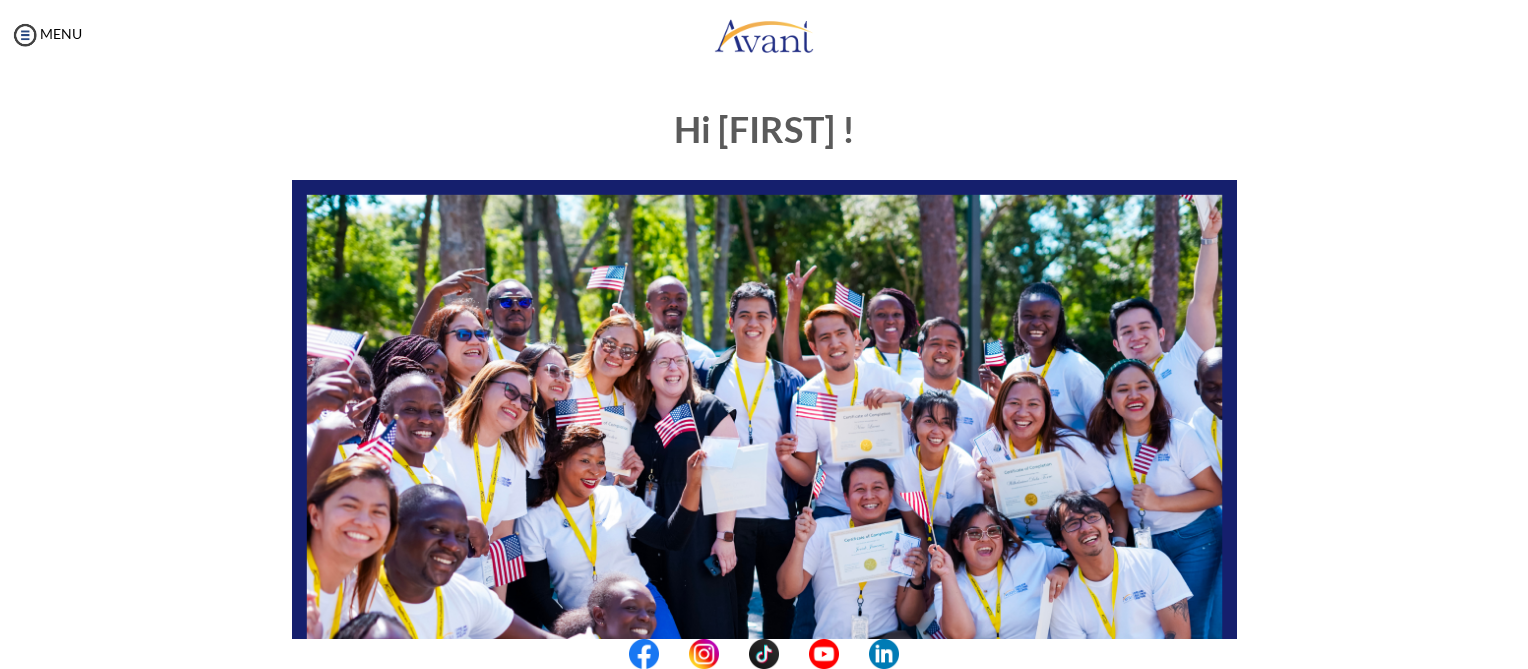scroll, scrollTop: 442, scrollLeft: 0, axis: vertical 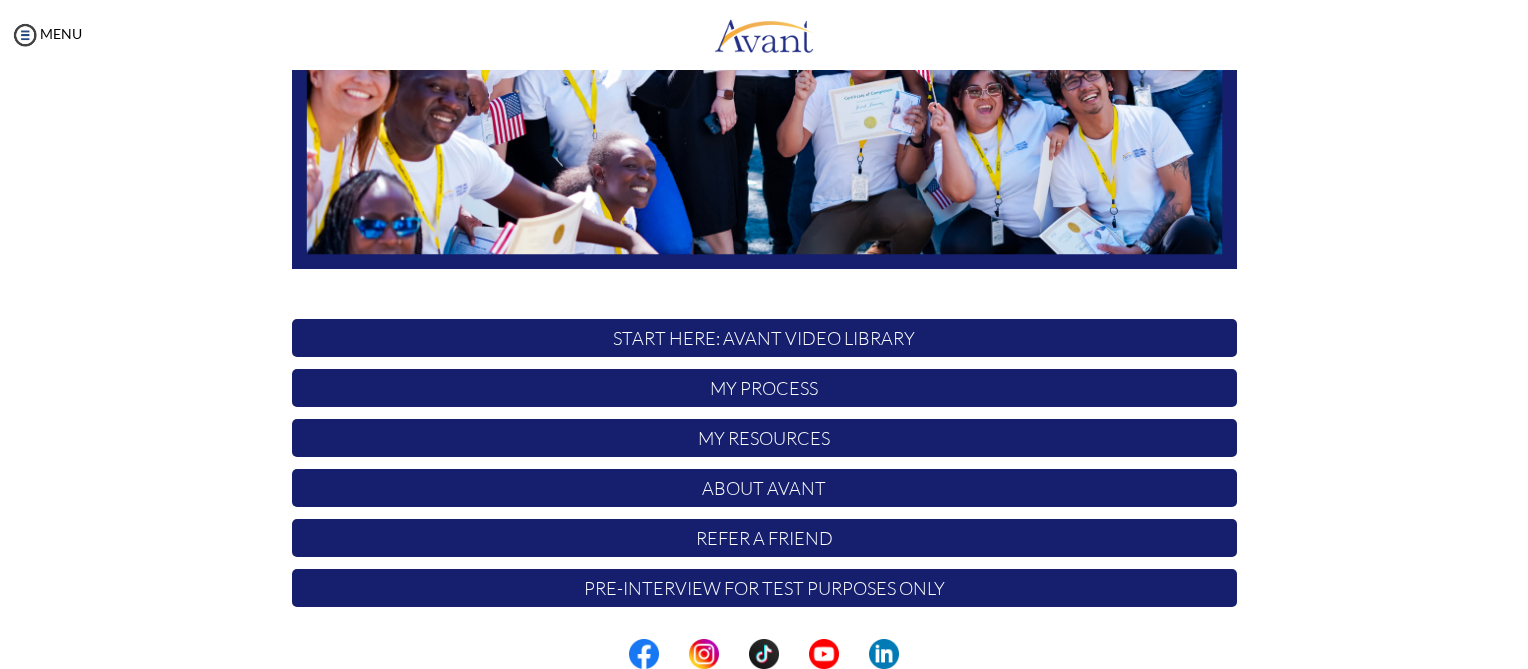 click on "Pre-Interview for test purposes only" at bounding box center (764, 588) 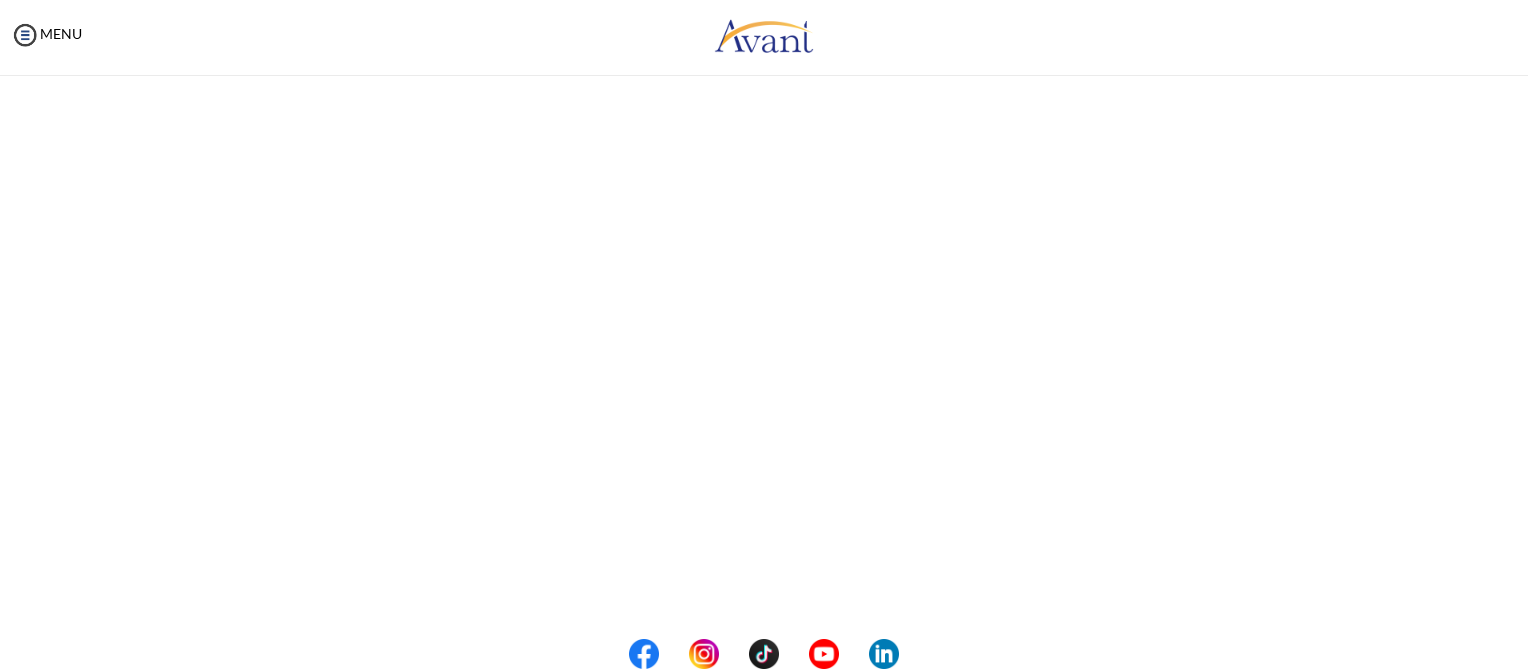 scroll, scrollTop: 300, scrollLeft: 0, axis: vertical 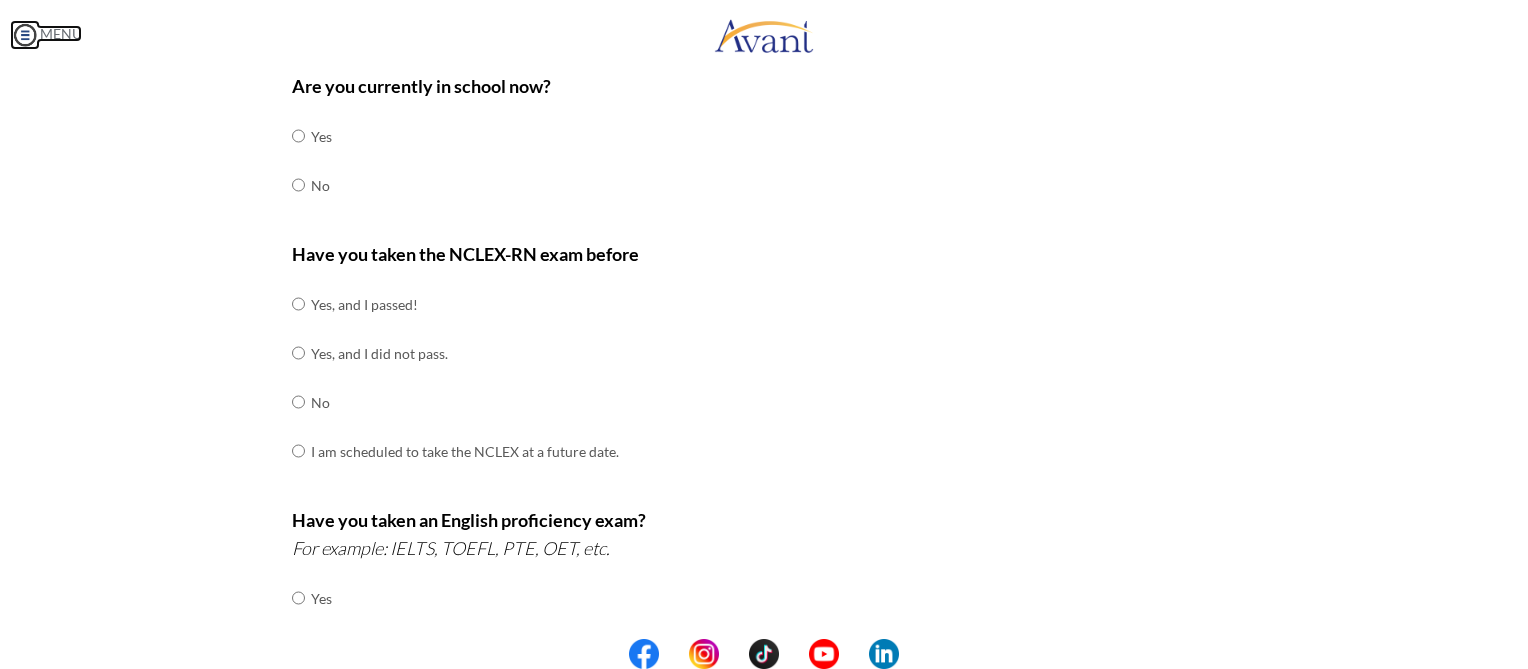click at bounding box center [25, 35] 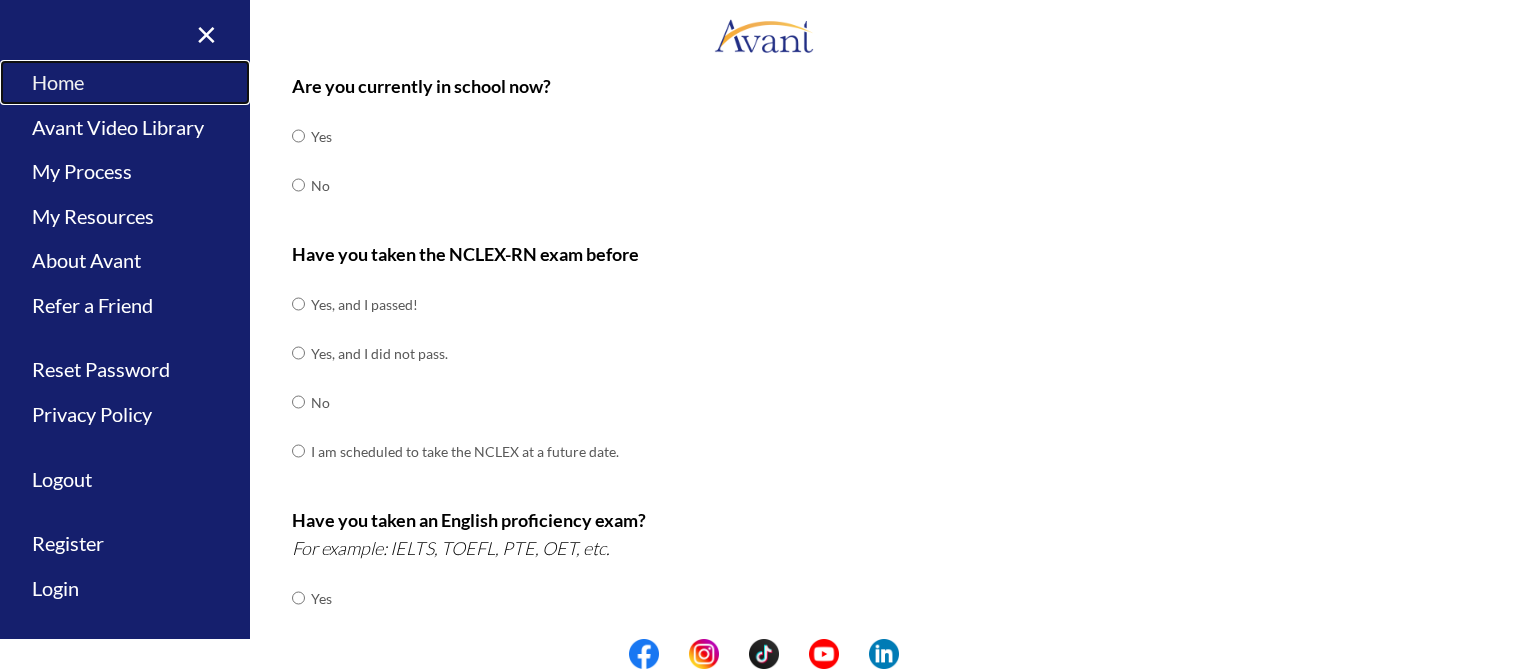 click on "Home" at bounding box center (125, 82) 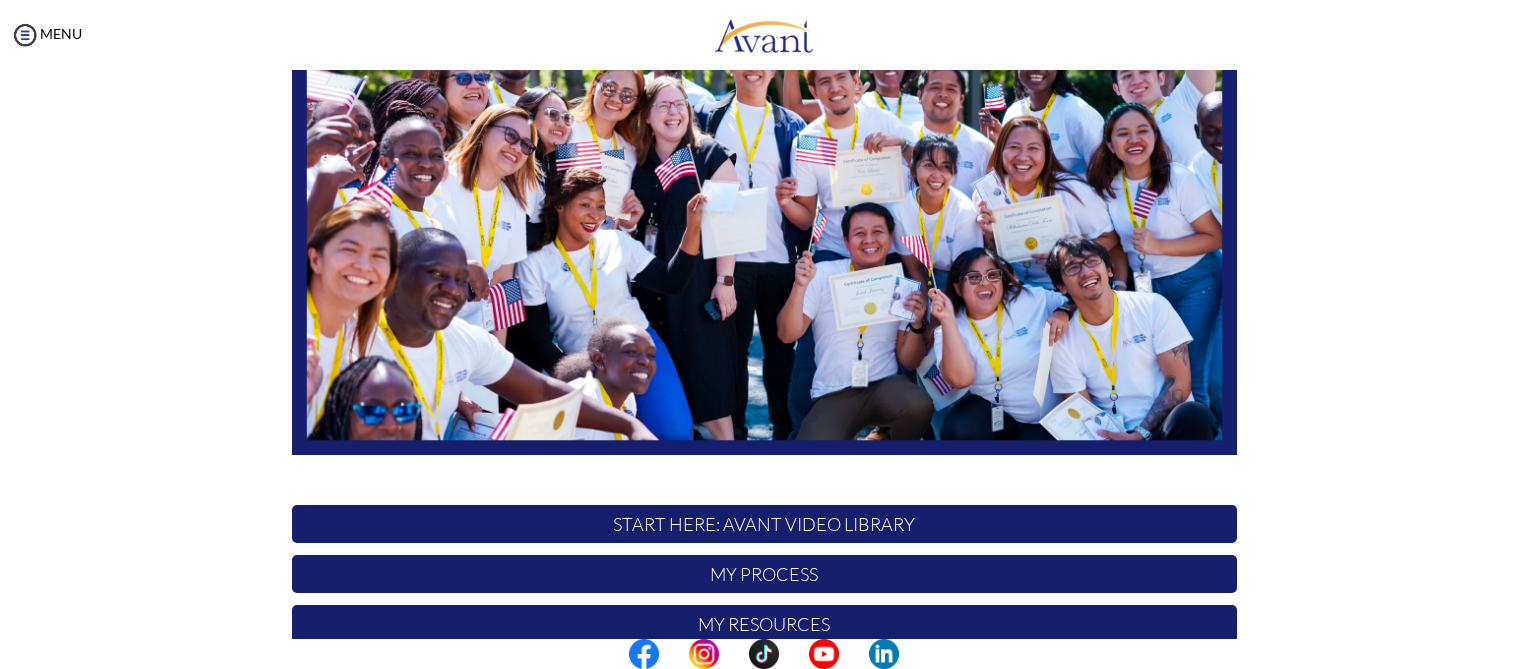 scroll, scrollTop: 442, scrollLeft: 0, axis: vertical 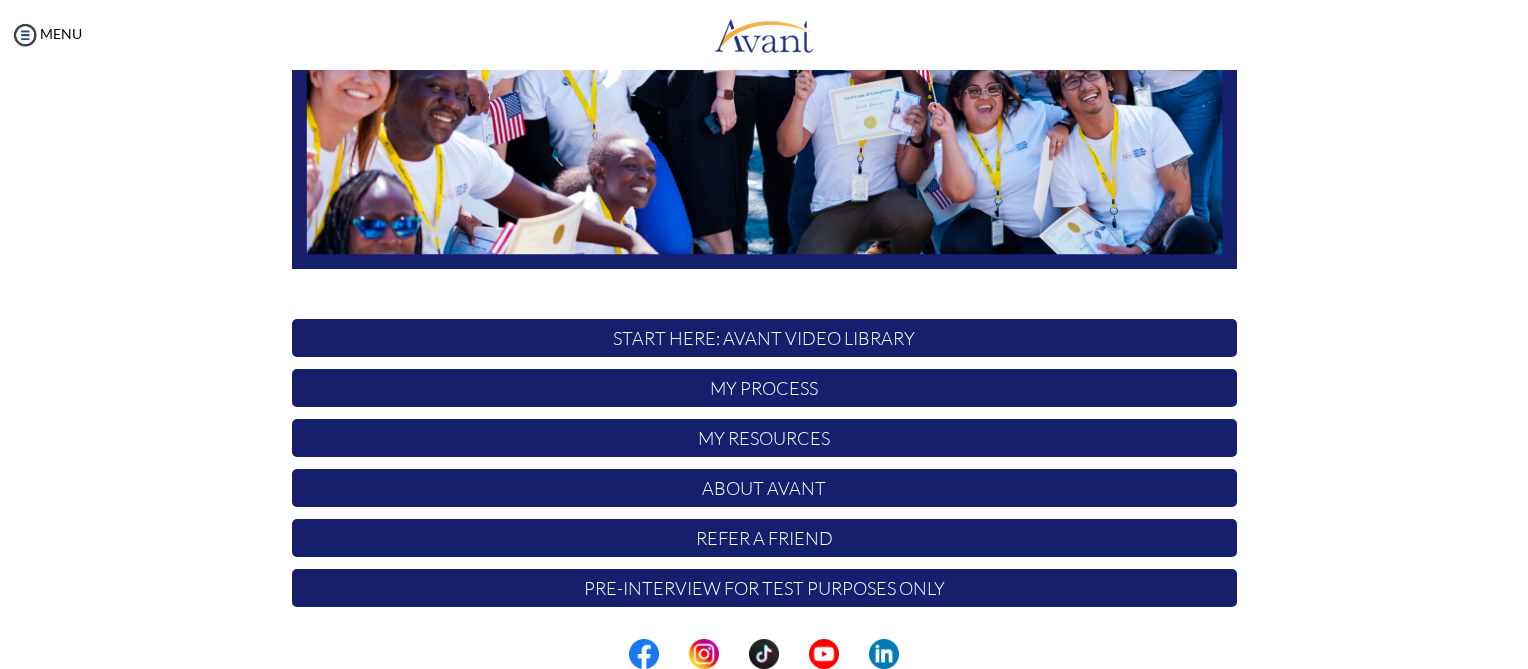click on "My Process" at bounding box center (764, 388) 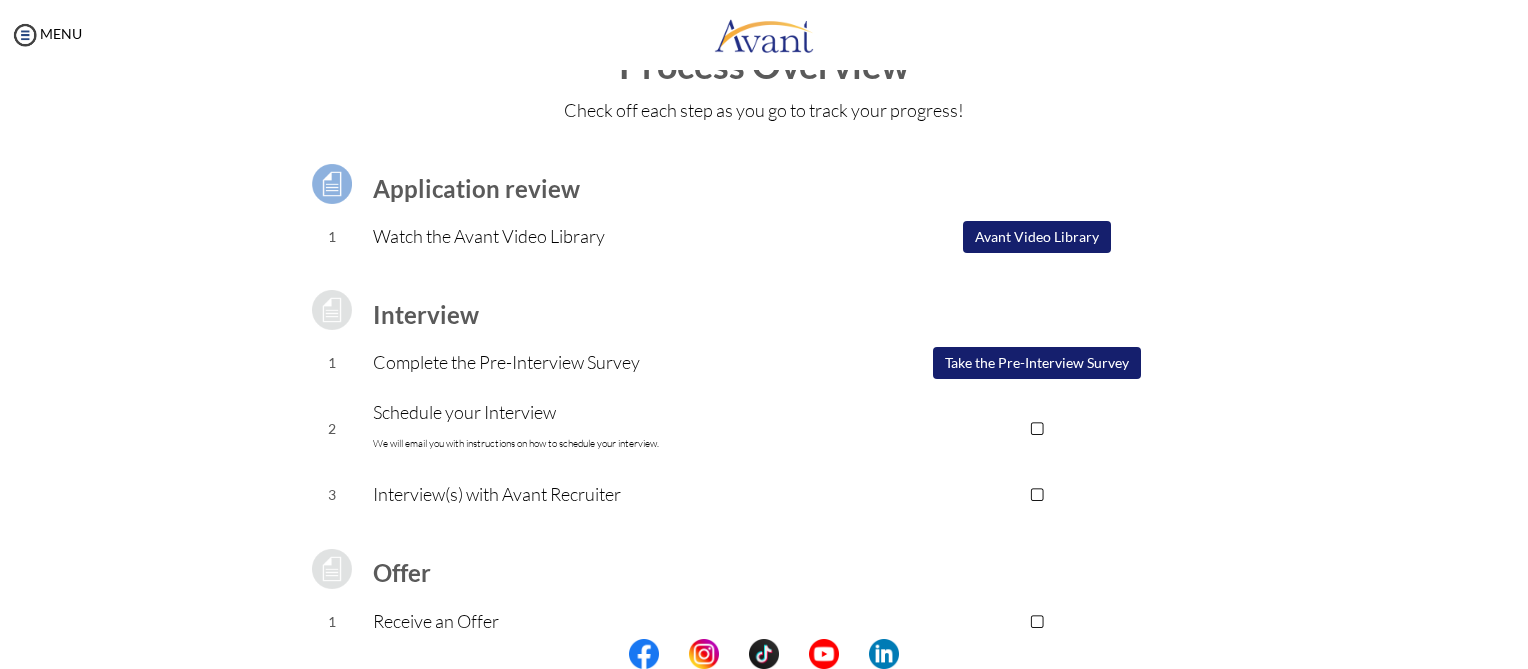 scroll, scrollTop: 100, scrollLeft: 0, axis: vertical 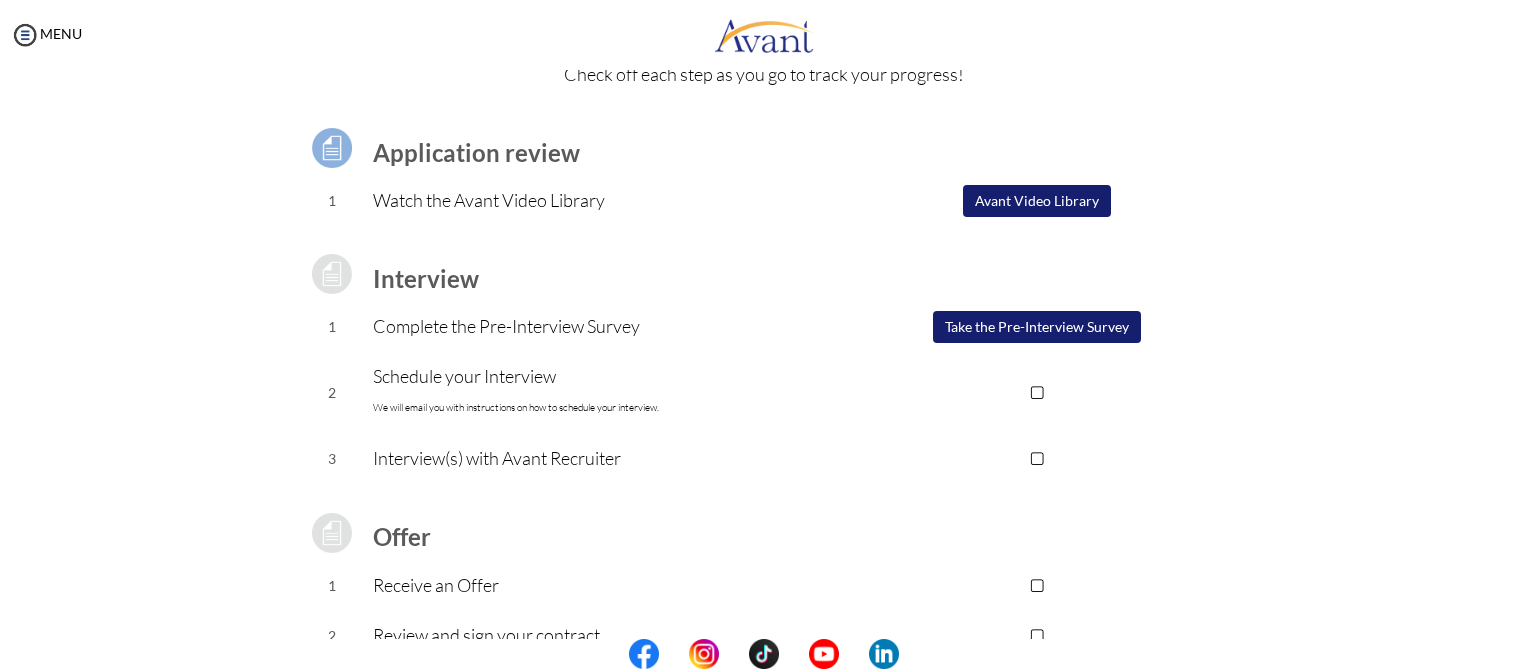 click on "Take the Pre-Interview Survey" at bounding box center [1037, 327] 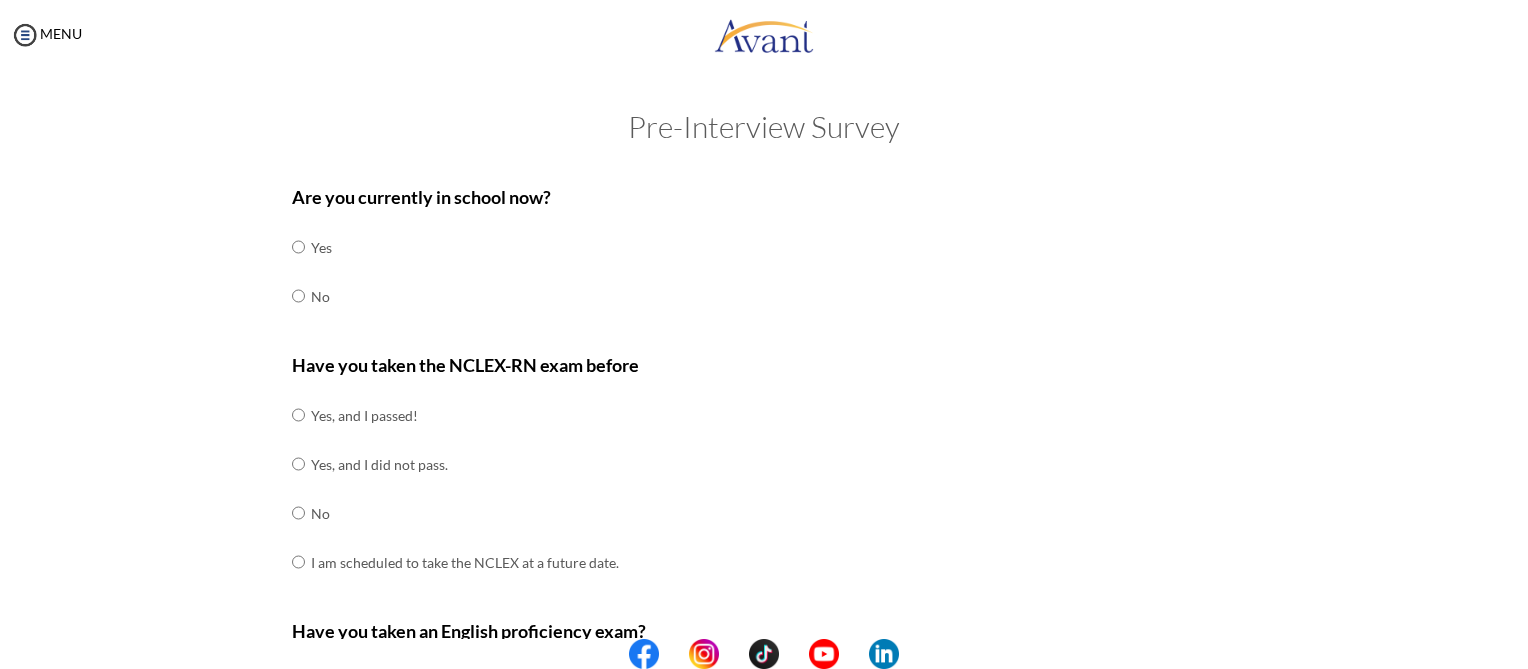 click at bounding box center [308, 296] 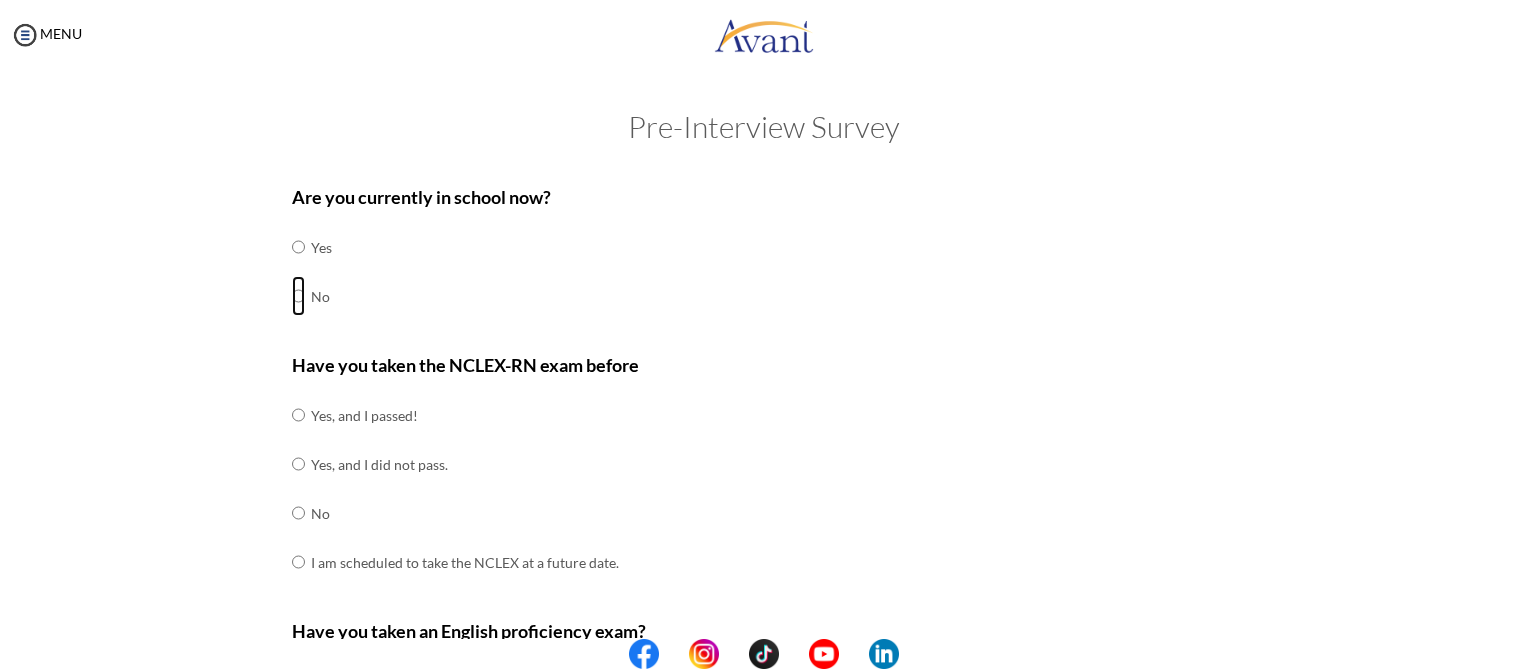 click at bounding box center (298, 247) 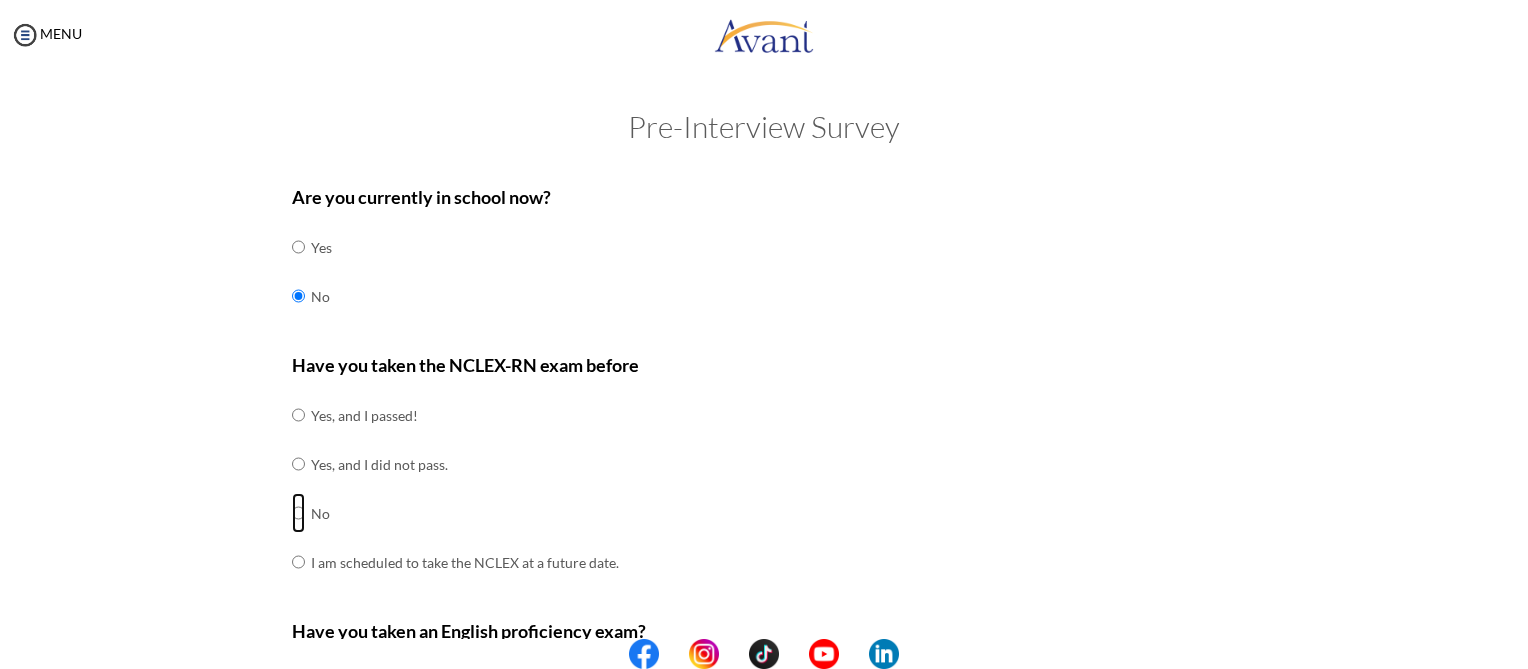 click at bounding box center [298, 415] 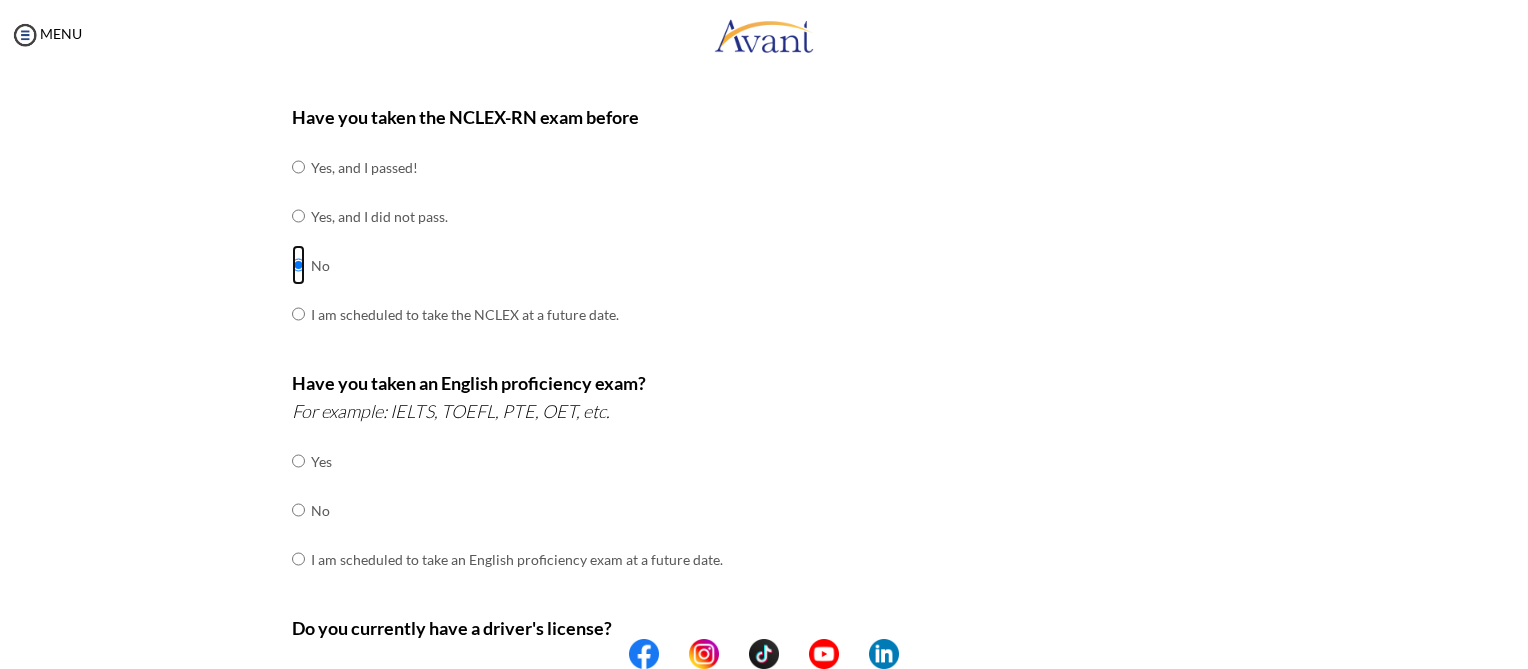 scroll, scrollTop: 300, scrollLeft: 0, axis: vertical 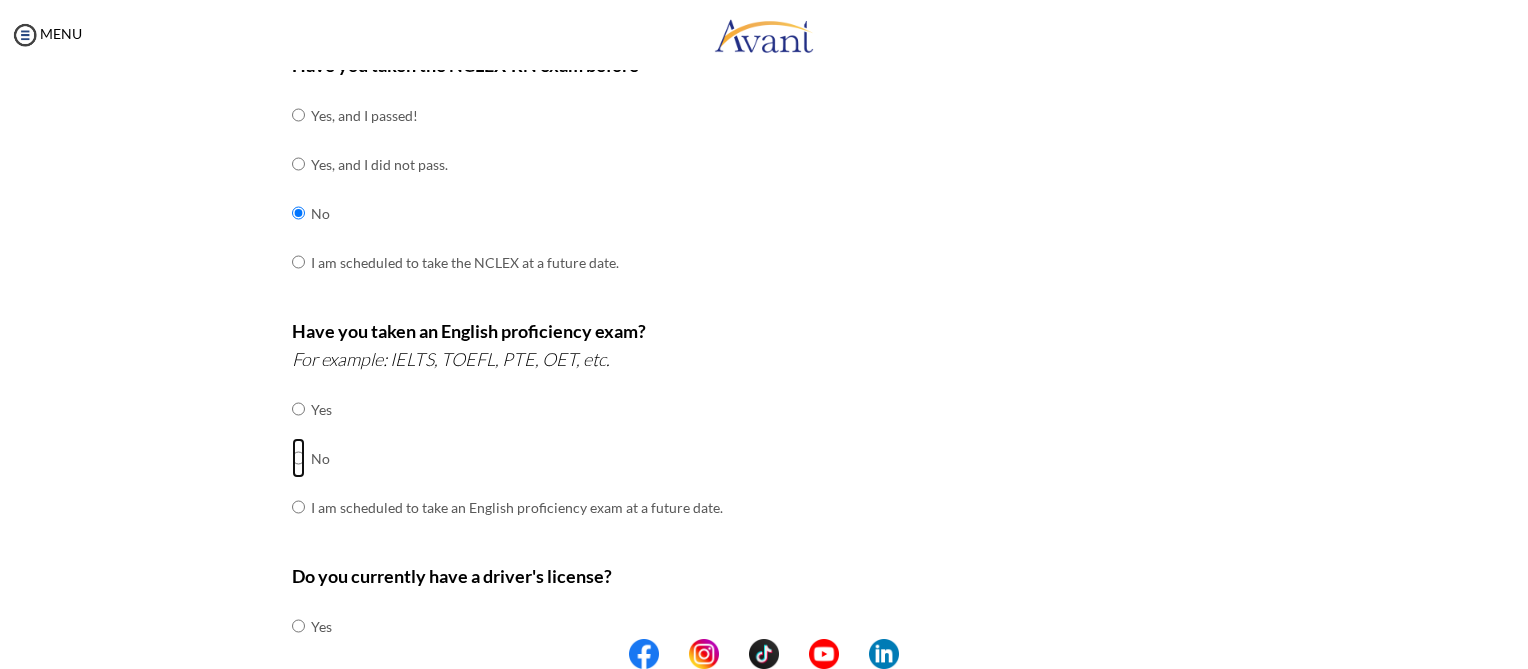 click at bounding box center (298, 409) 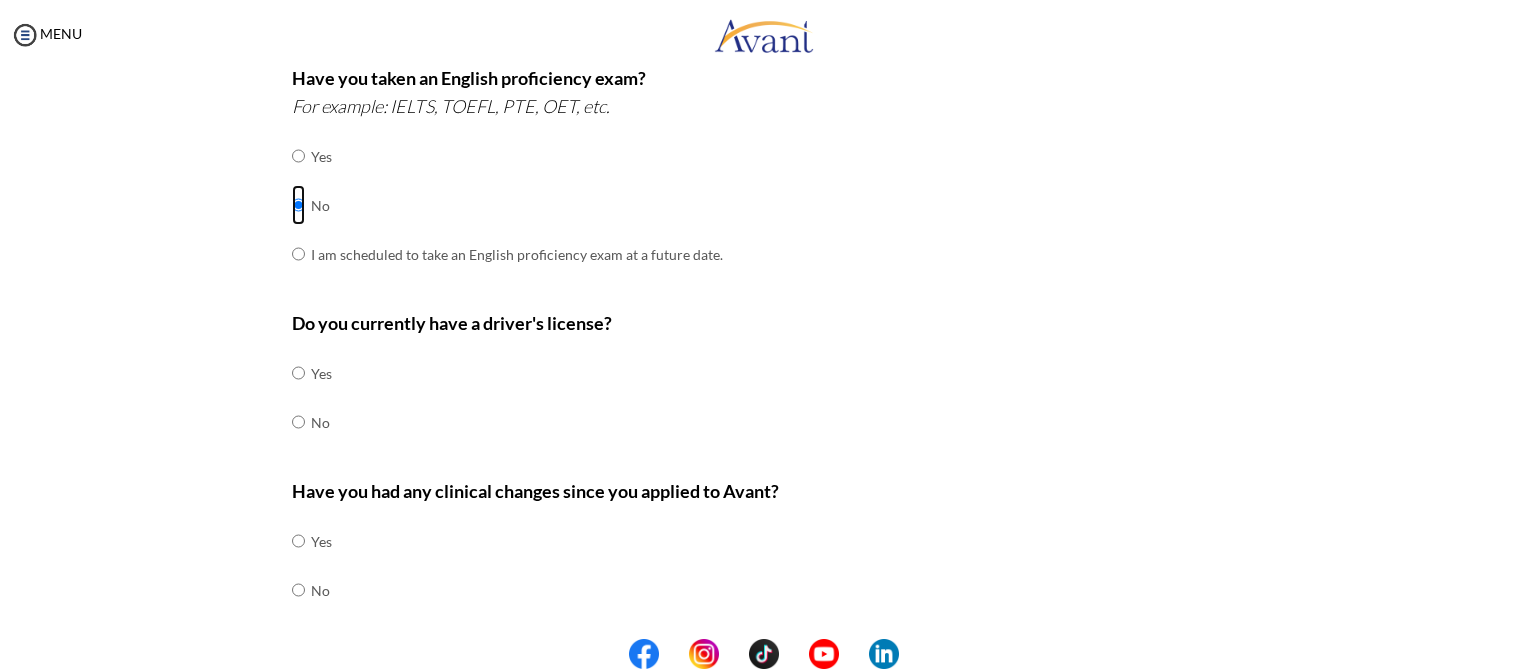 scroll, scrollTop: 600, scrollLeft: 0, axis: vertical 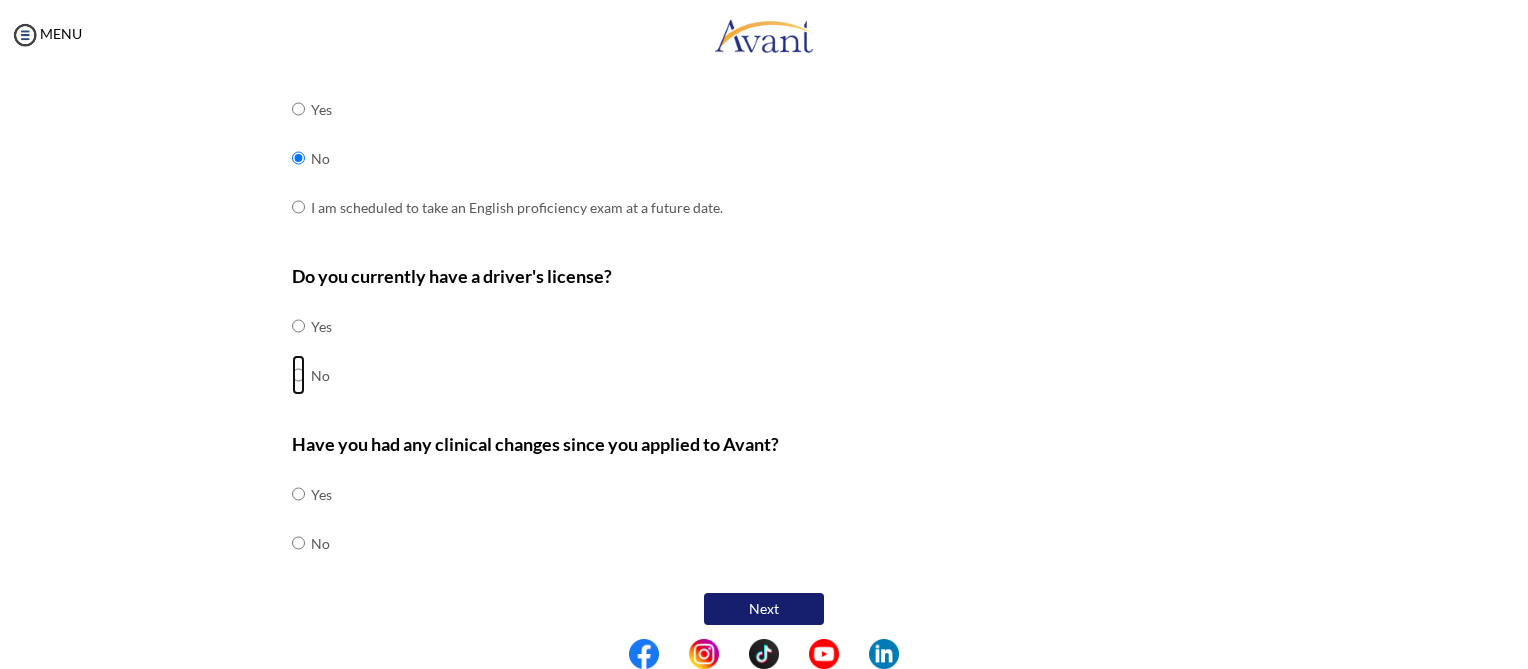 click at bounding box center [298, 326] 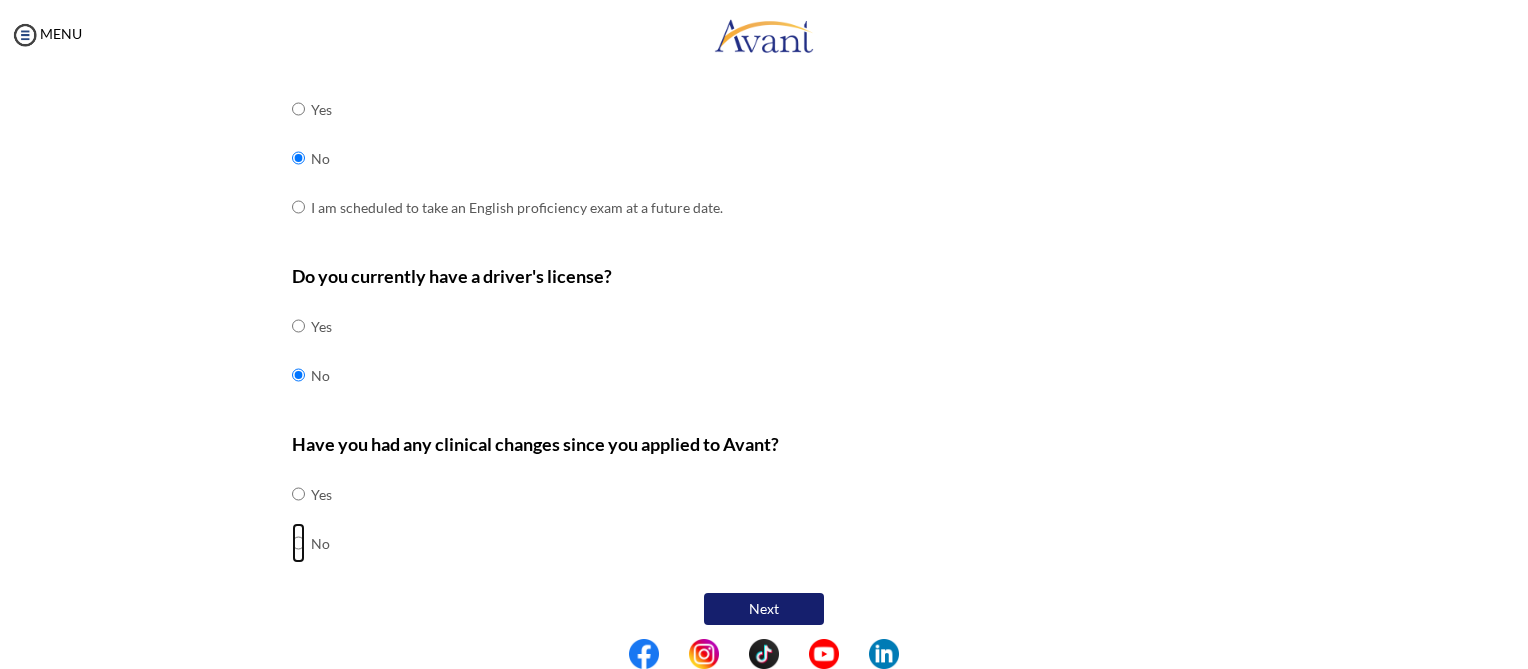 click at bounding box center (298, 494) 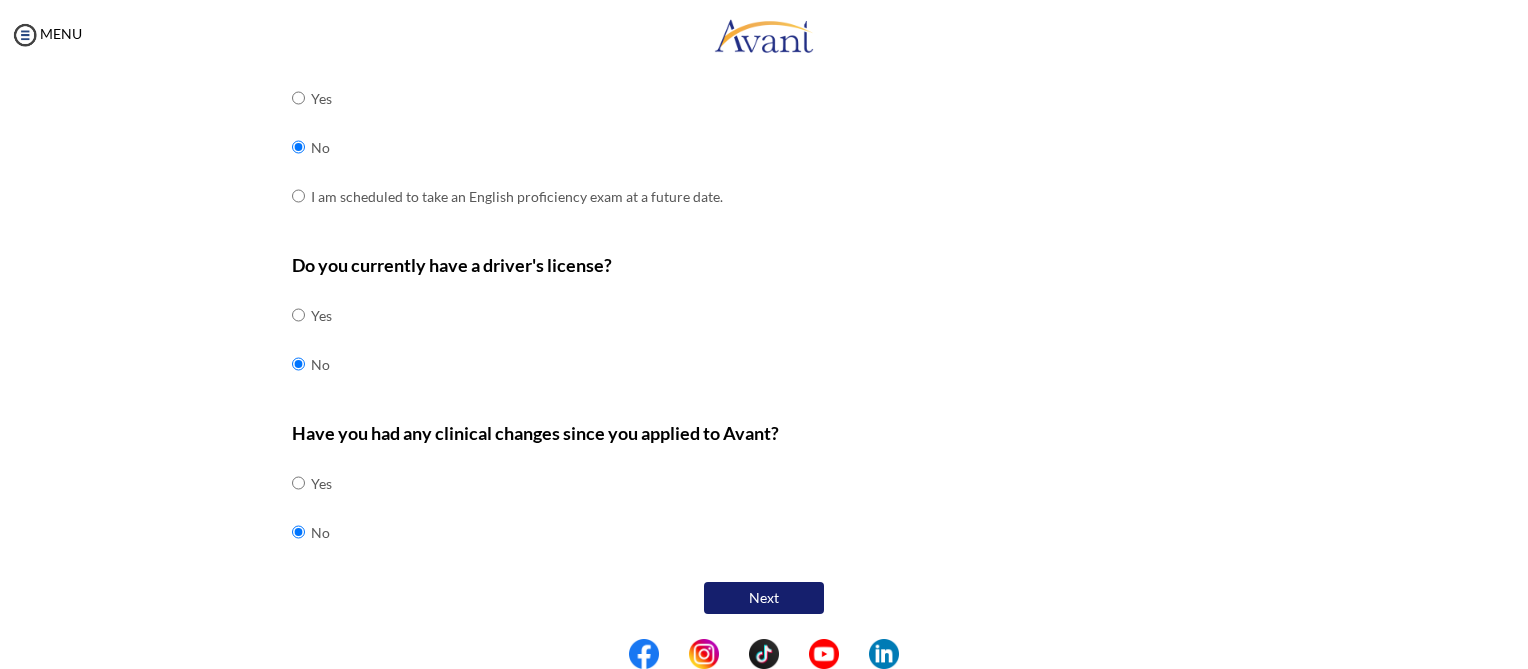 click on "Next" at bounding box center [764, 598] 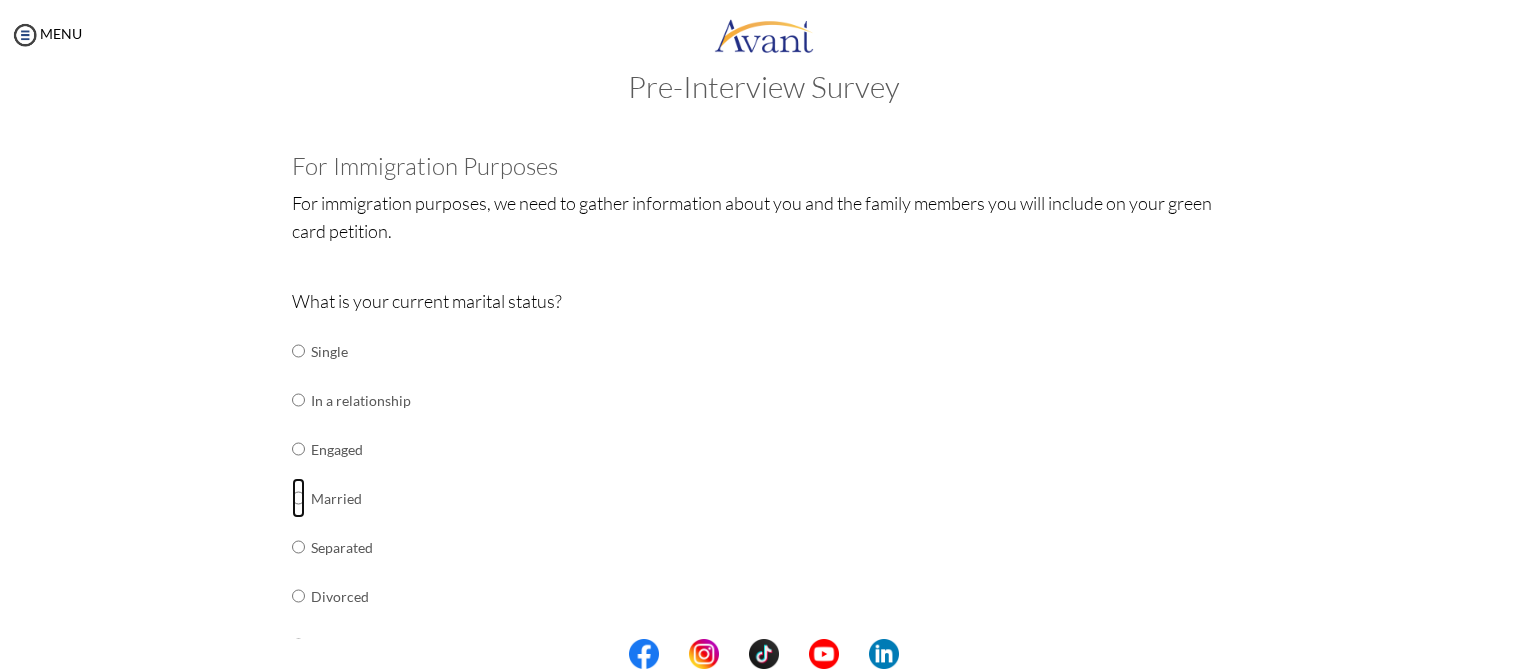 click at bounding box center (298, 351) 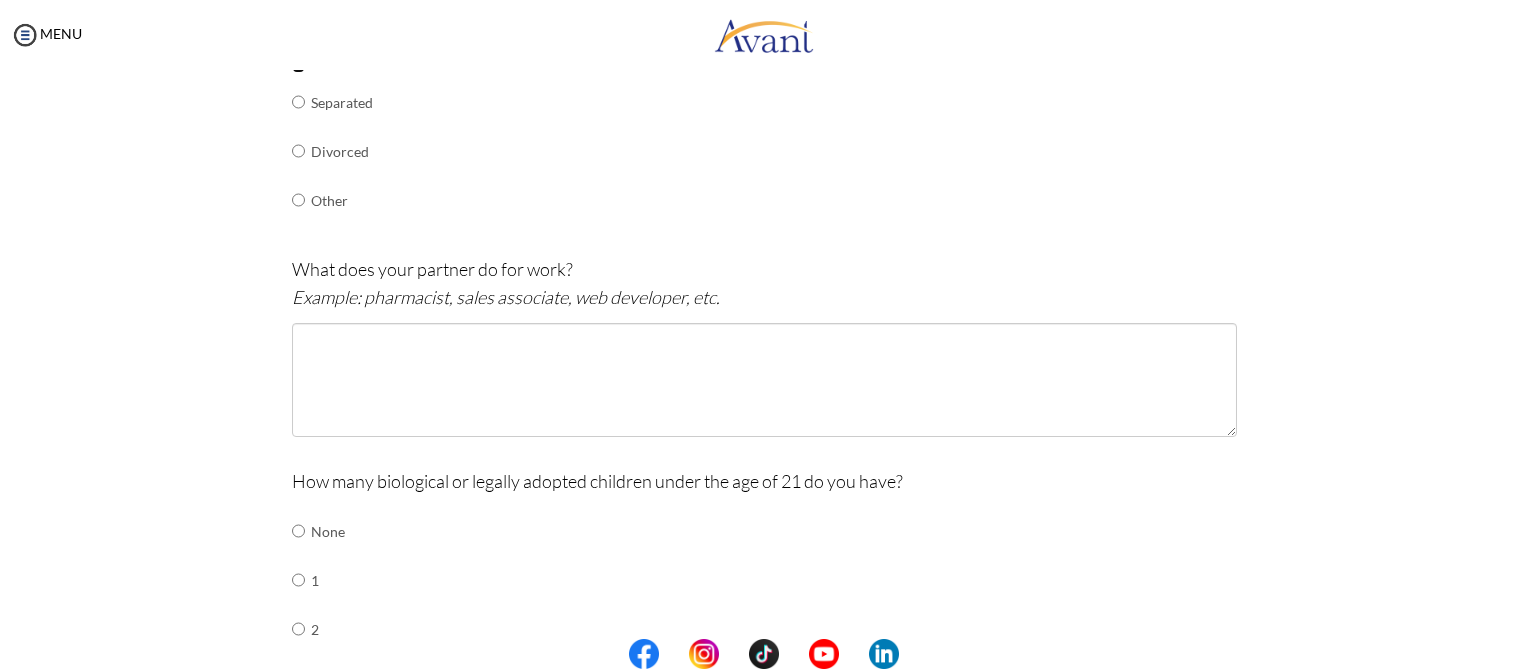 scroll, scrollTop: 440, scrollLeft: 0, axis: vertical 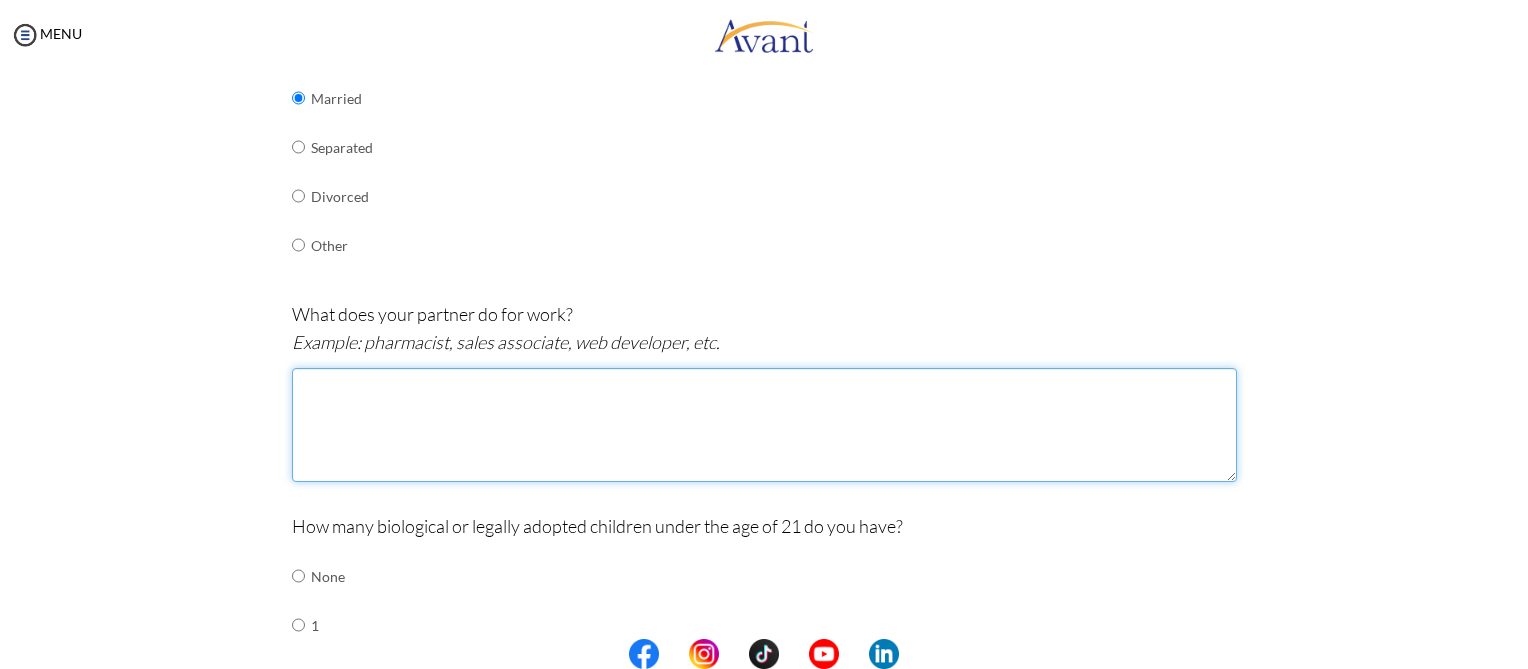 click at bounding box center (764, 425) 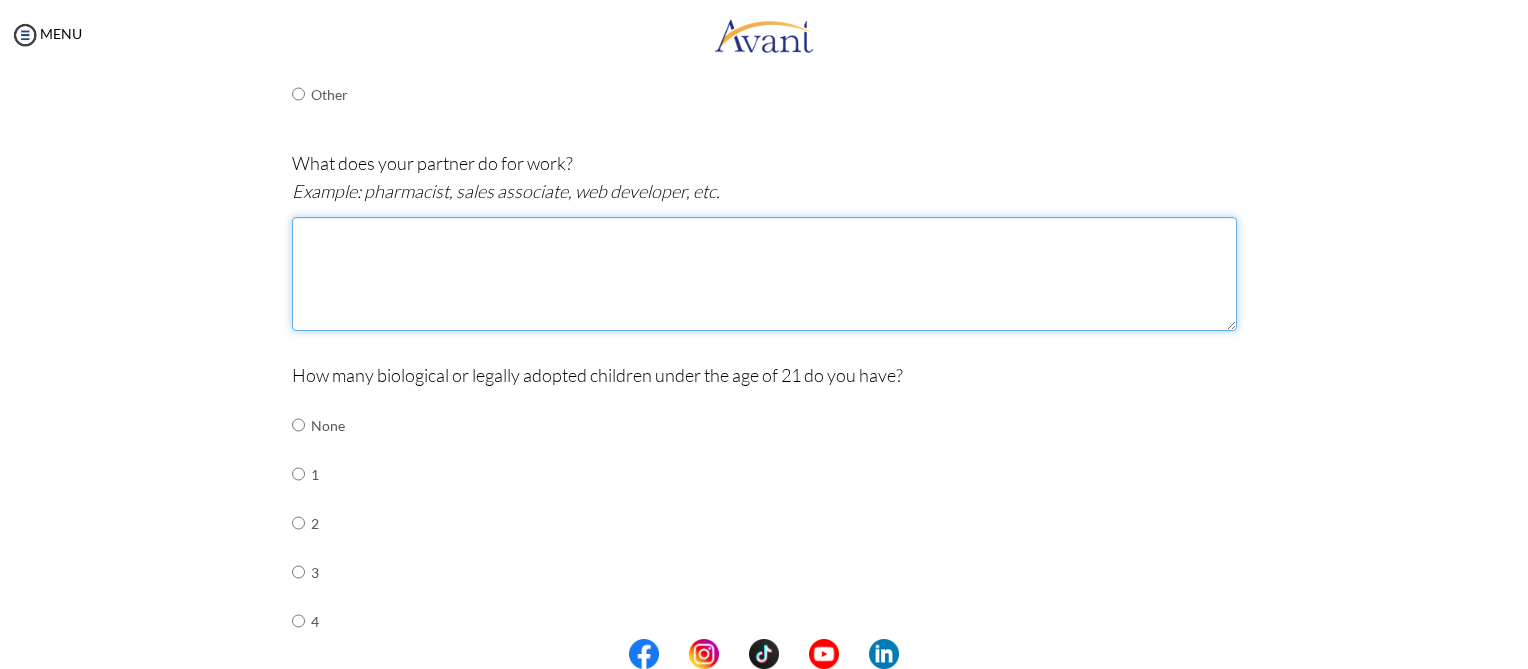 scroll, scrollTop: 640, scrollLeft: 0, axis: vertical 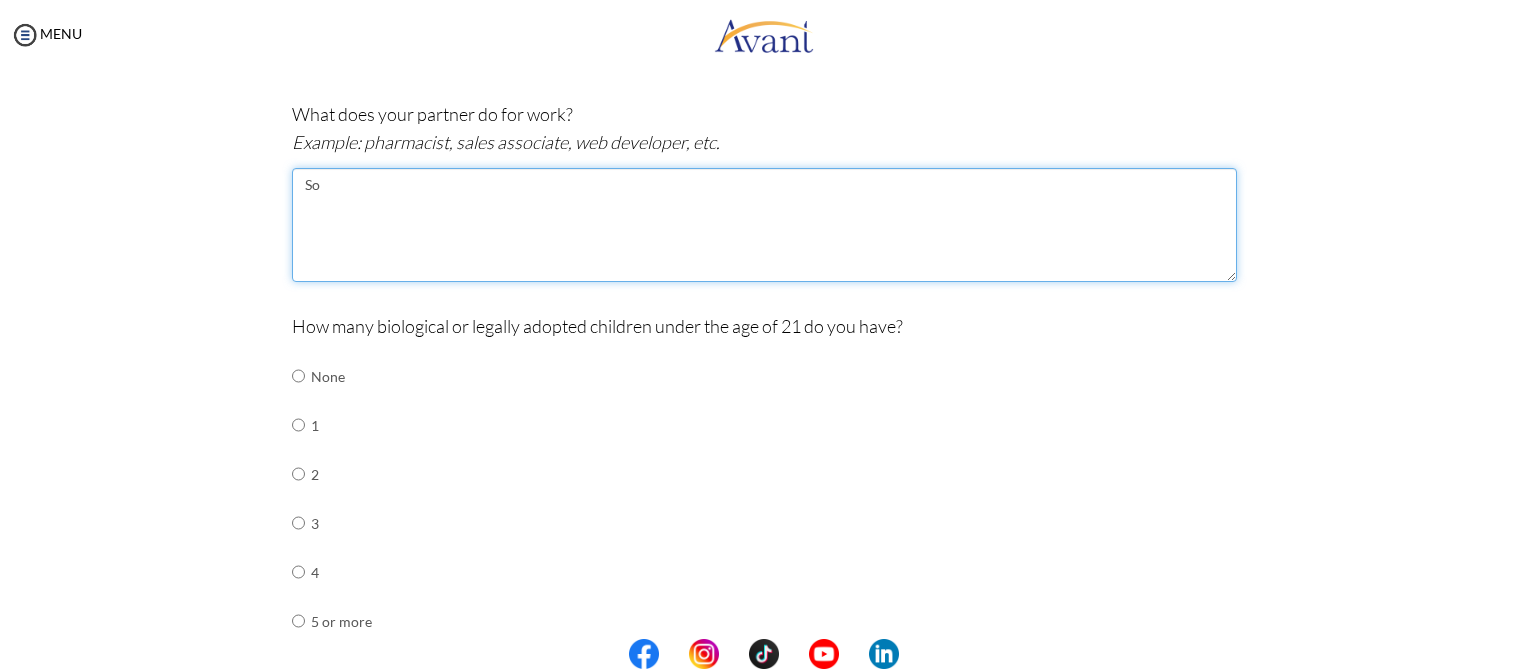 type on "Sou" 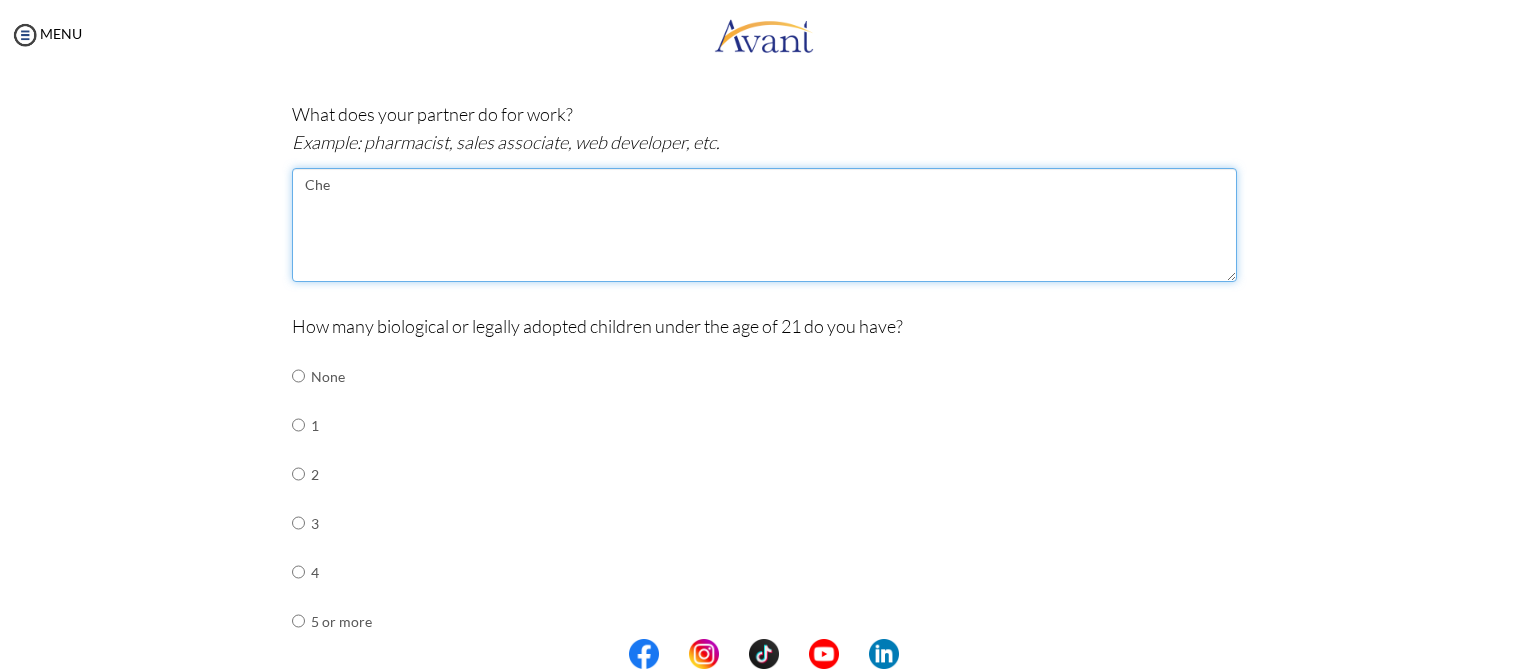 type on "Chef" 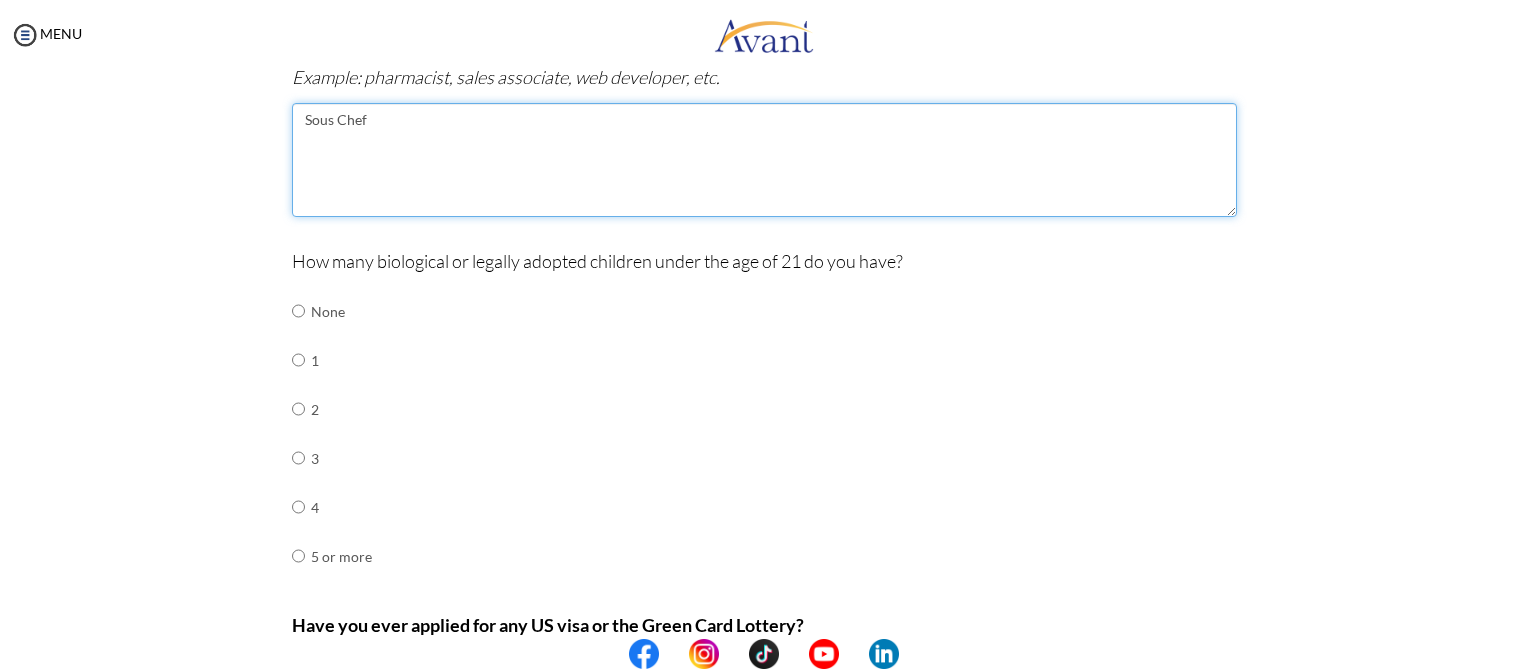 scroll, scrollTop: 840, scrollLeft: 0, axis: vertical 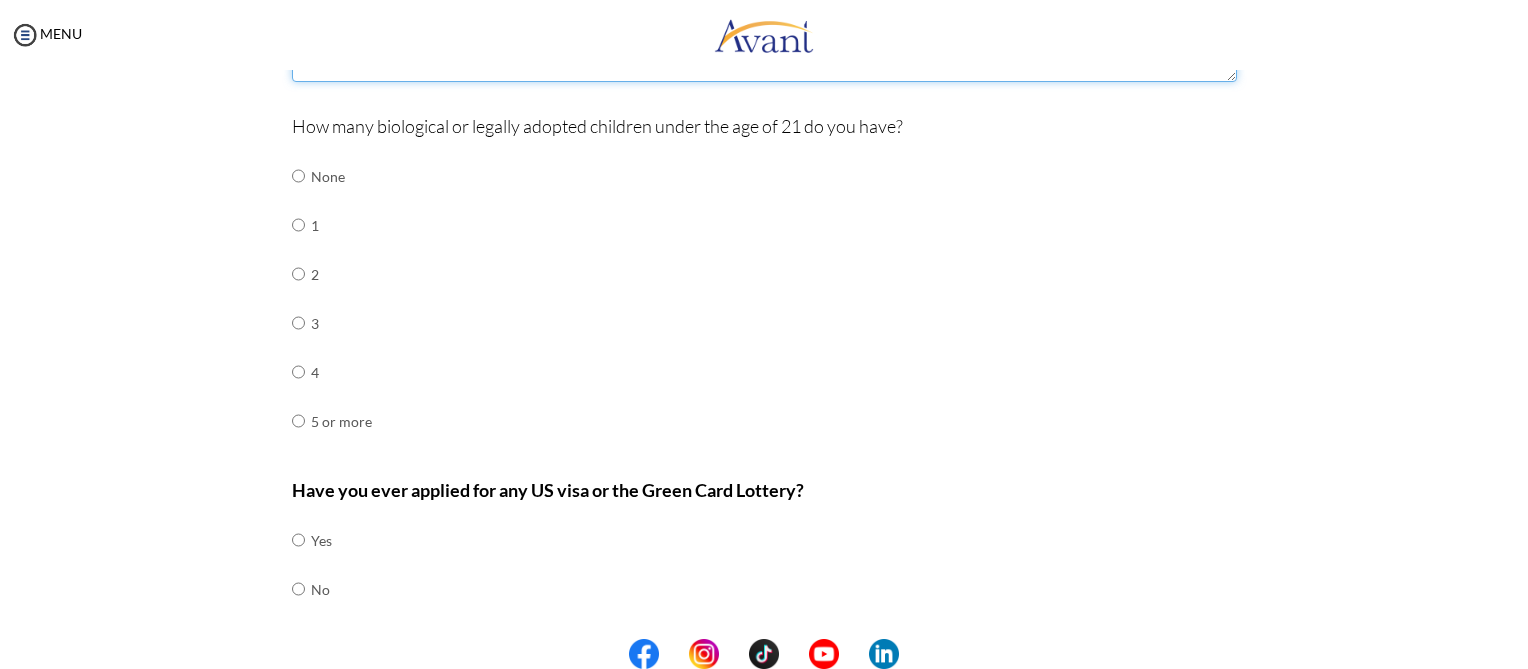 type on "Sous Chef" 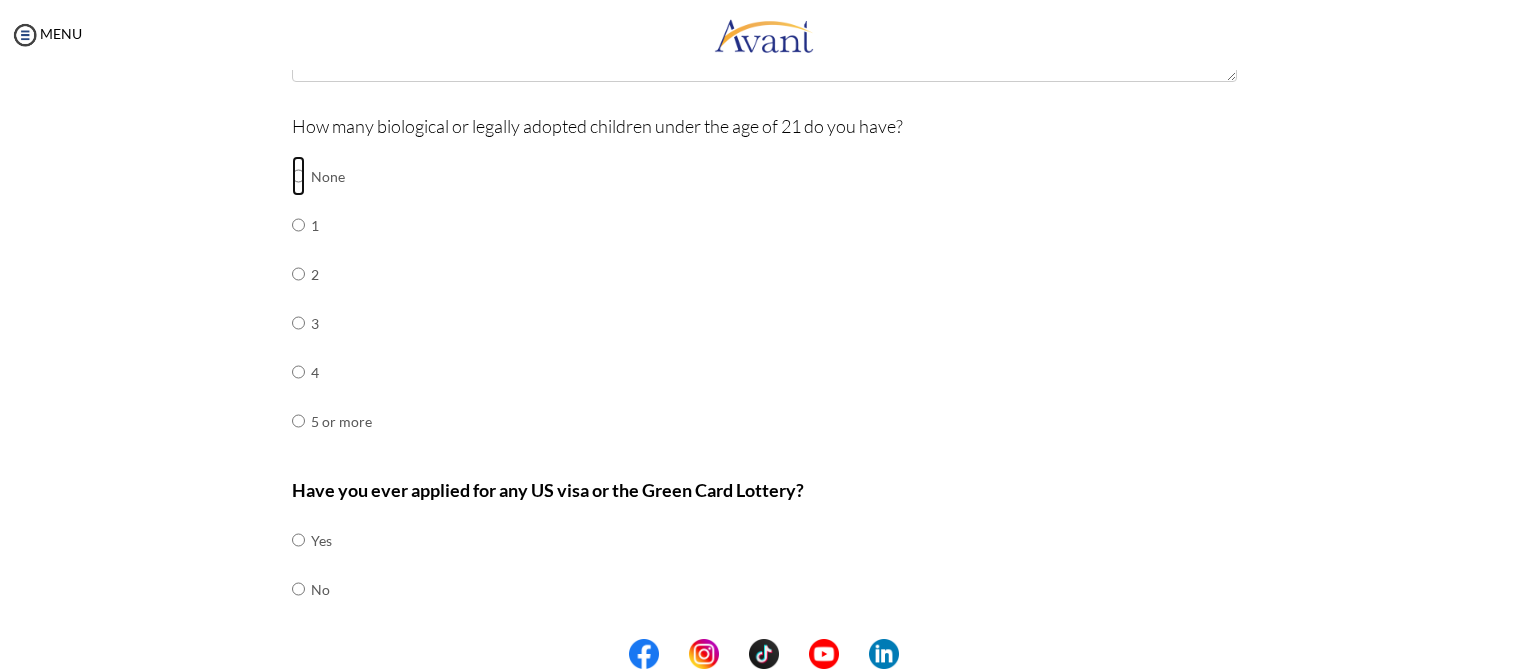 click at bounding box center [298, 176] 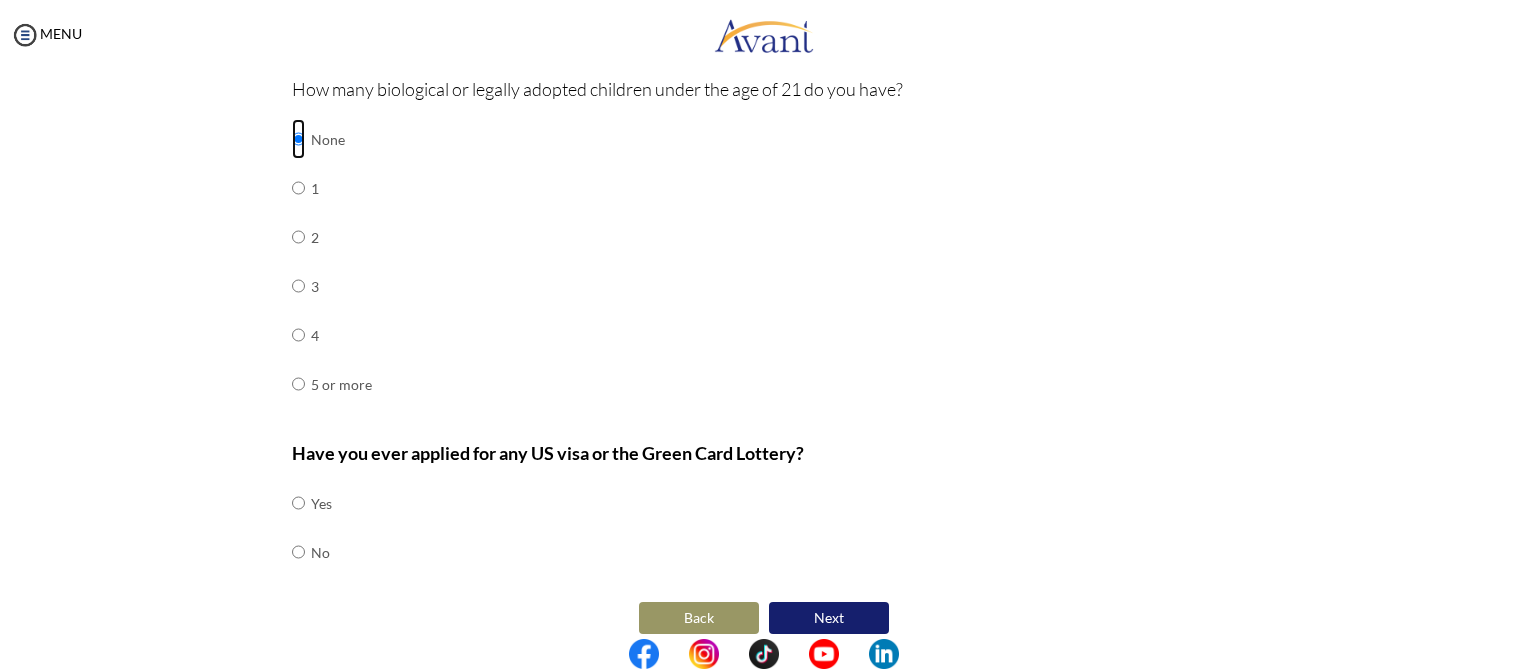 scroll, scrollTop: 897, scrollLeft: 0, axis: vertical 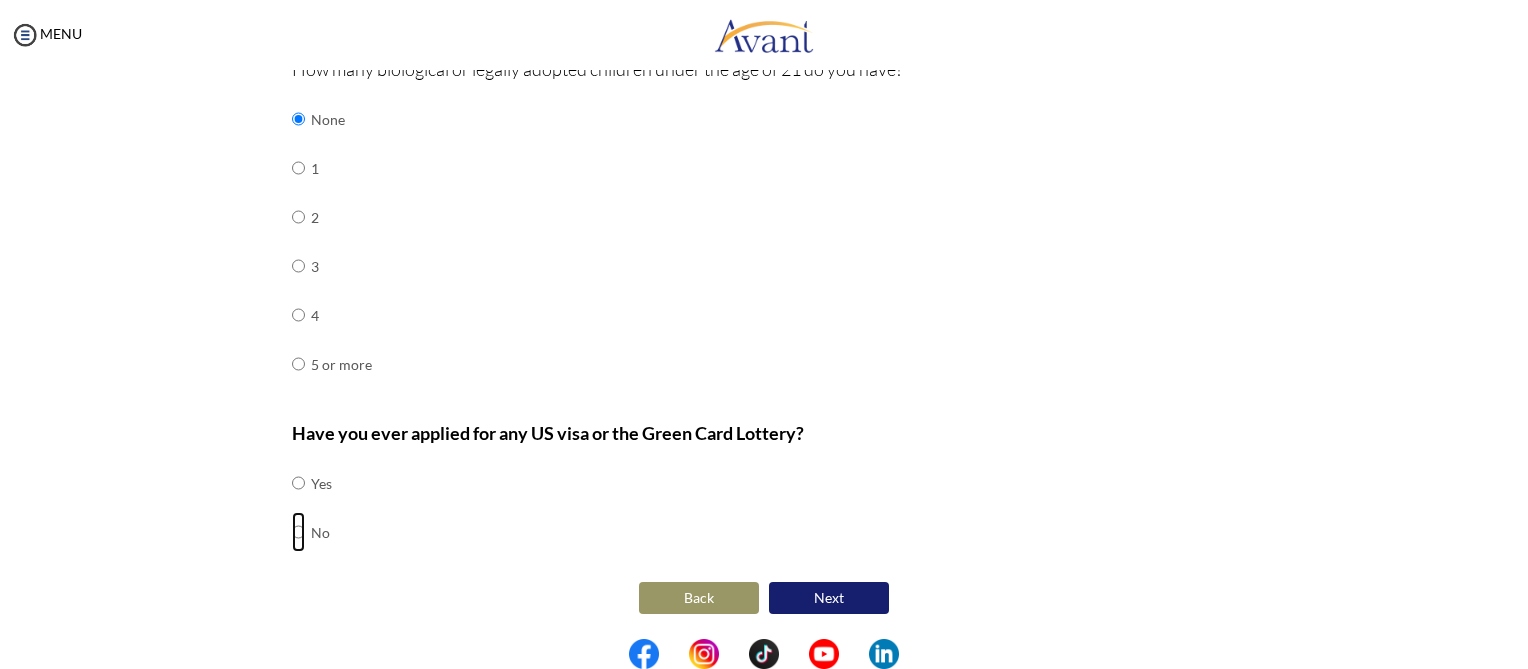 click at bounding box center [298, 483] 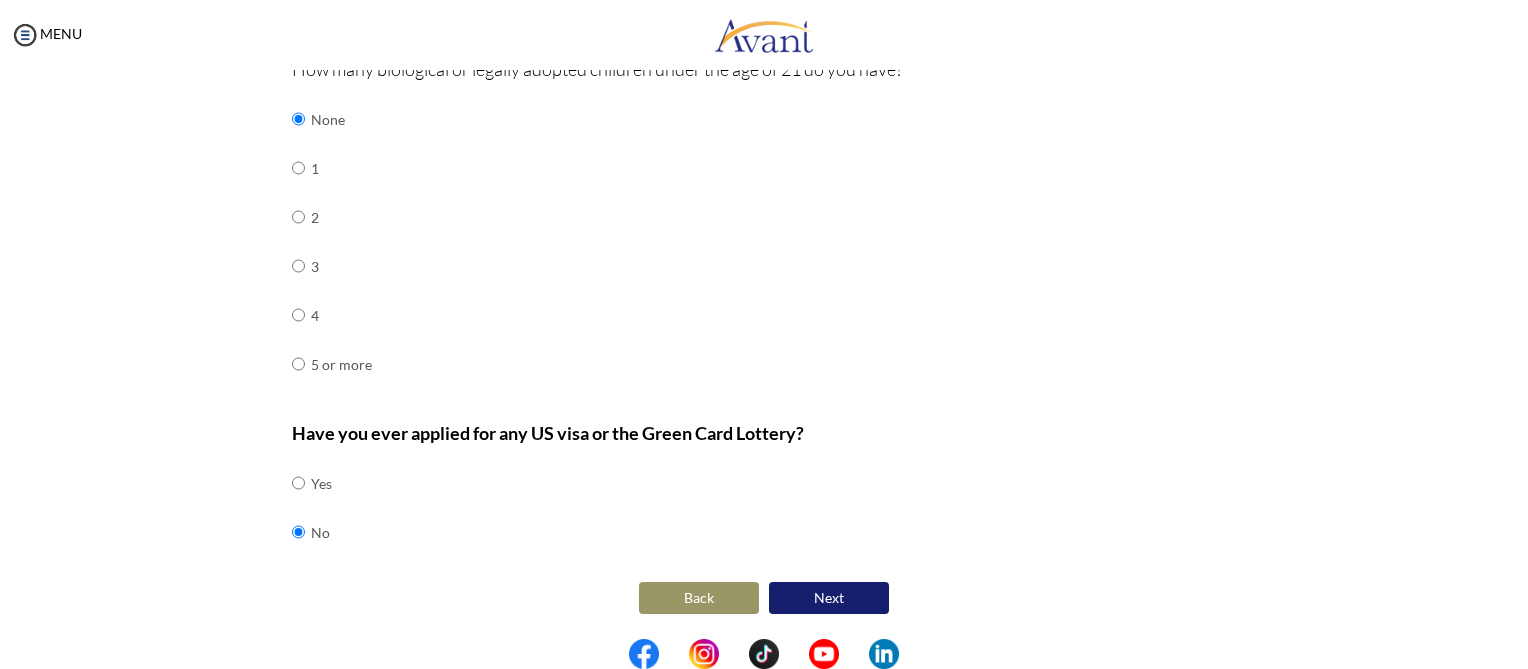 click on "Next" at bounding box center [829, 598] 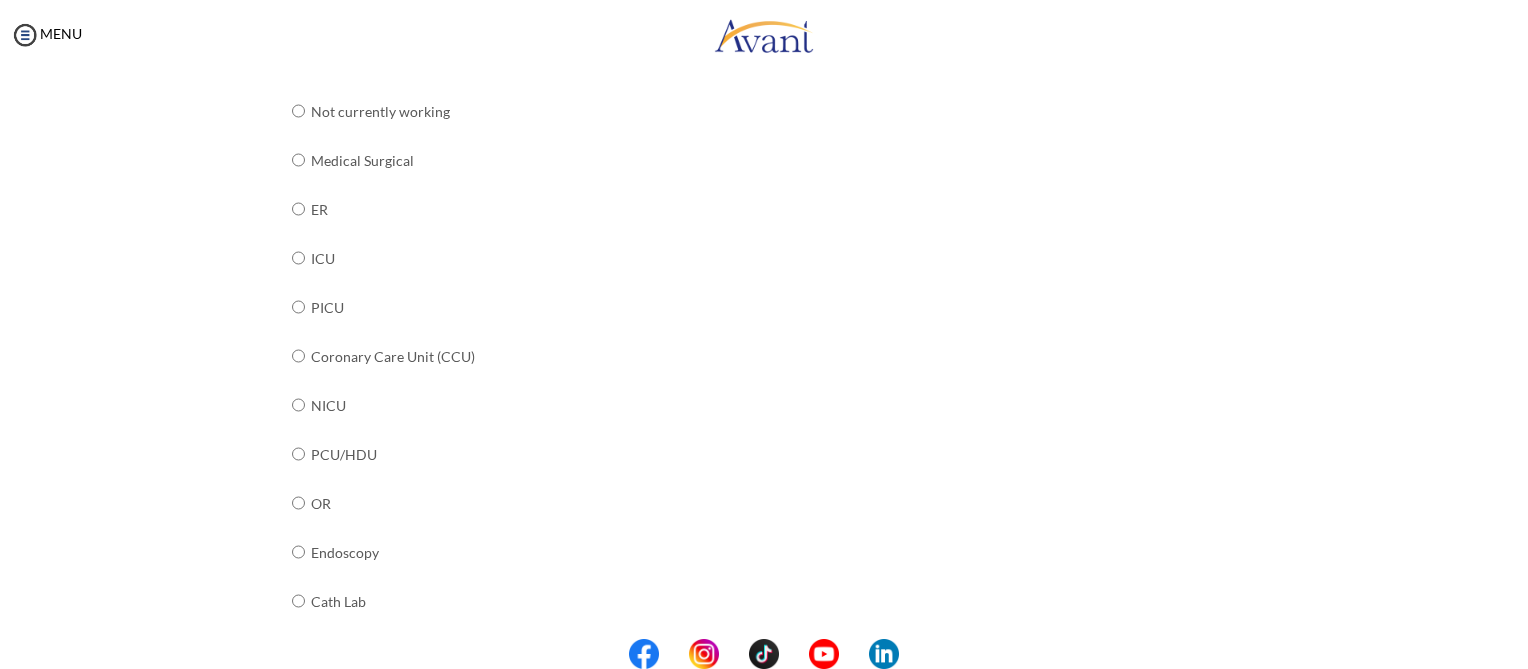 scroll, scrollTop: 540, scrollLeft: 0, axis: vertical 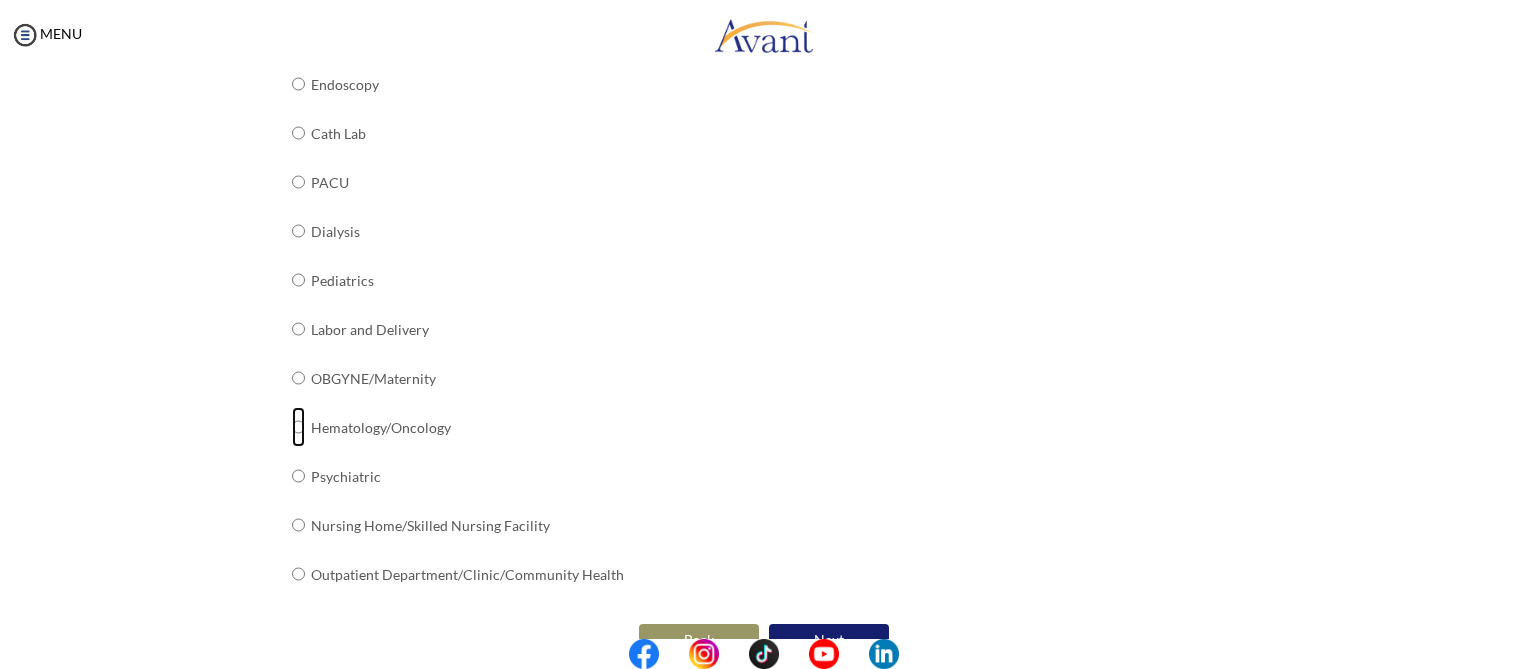 click at bounding box center [298, -357] 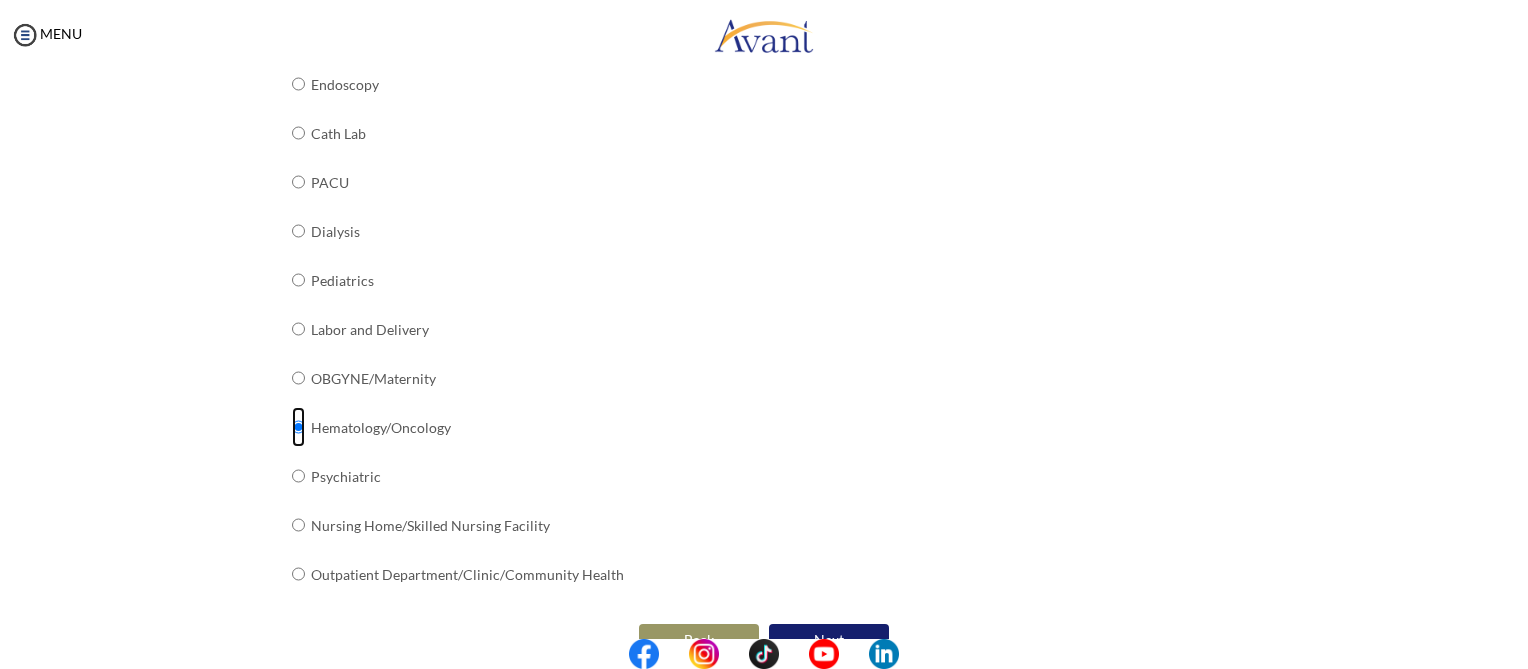 scroll, scrollTop: 782, scrollLeft: 0, axis: vertical 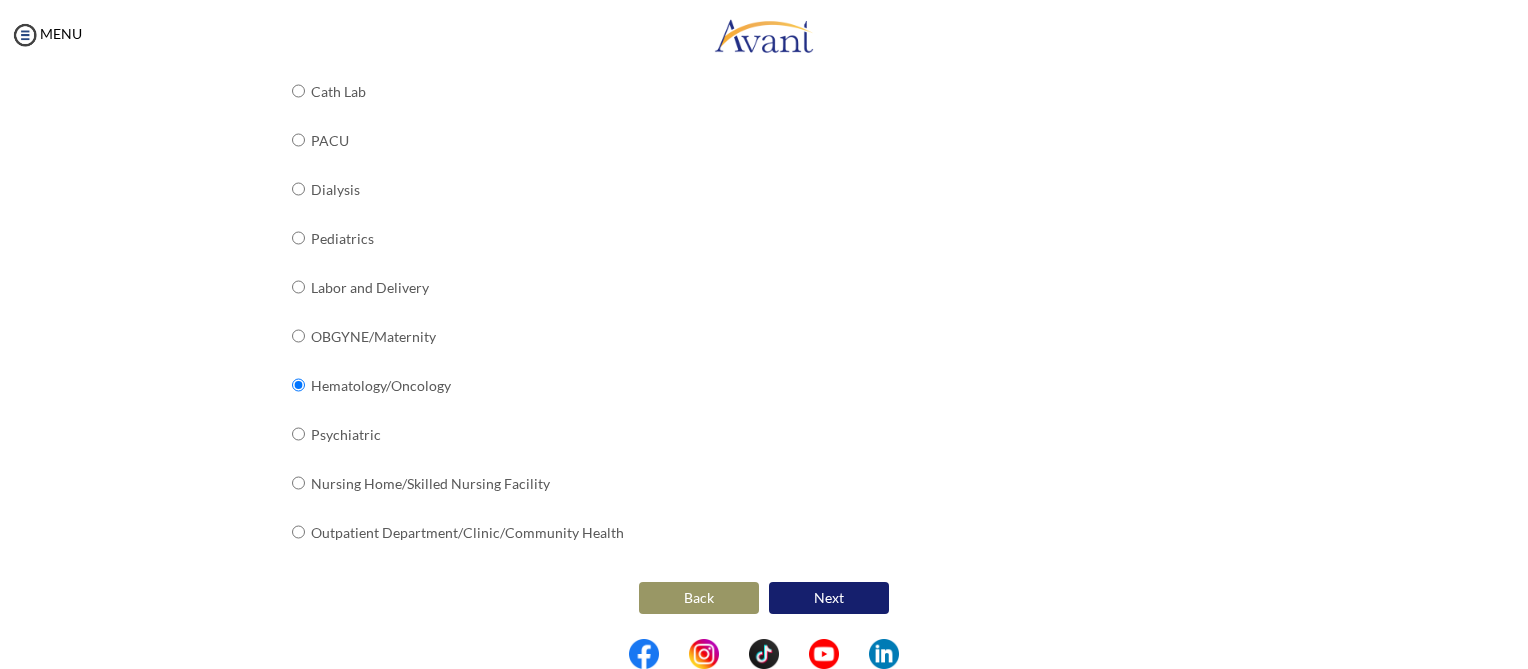 drag, startPoint x: 821, startPoint y: 534, endPoint x: 819, endPoint y: 567, distance: 33.06055 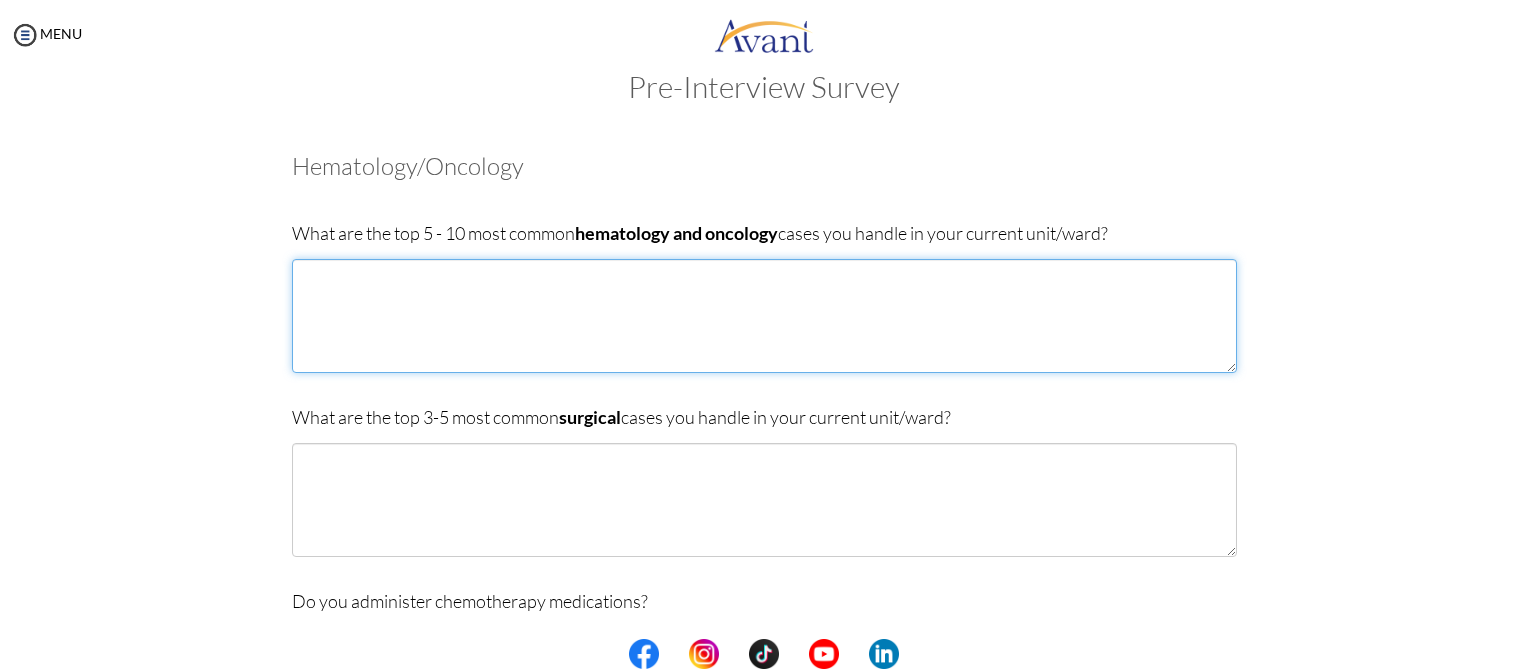 click at bounding box center [764, 316] 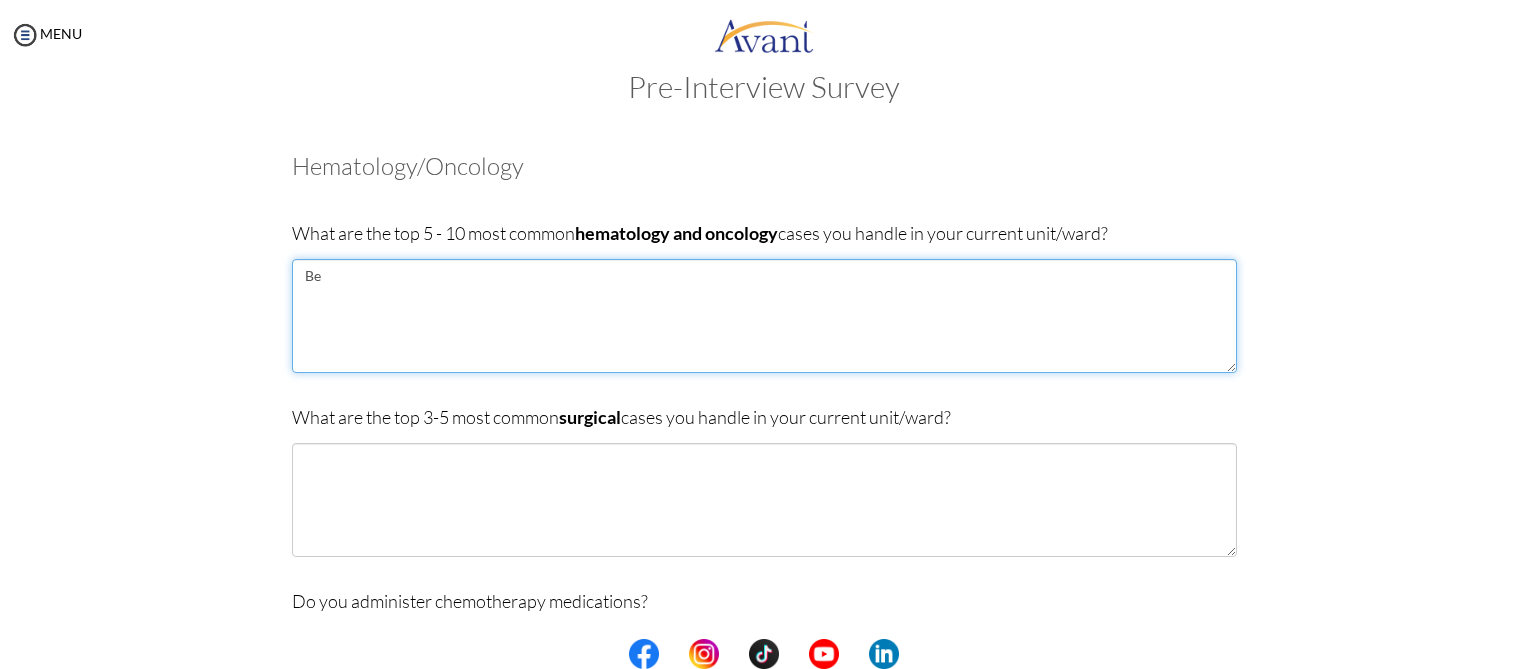 type on "B" 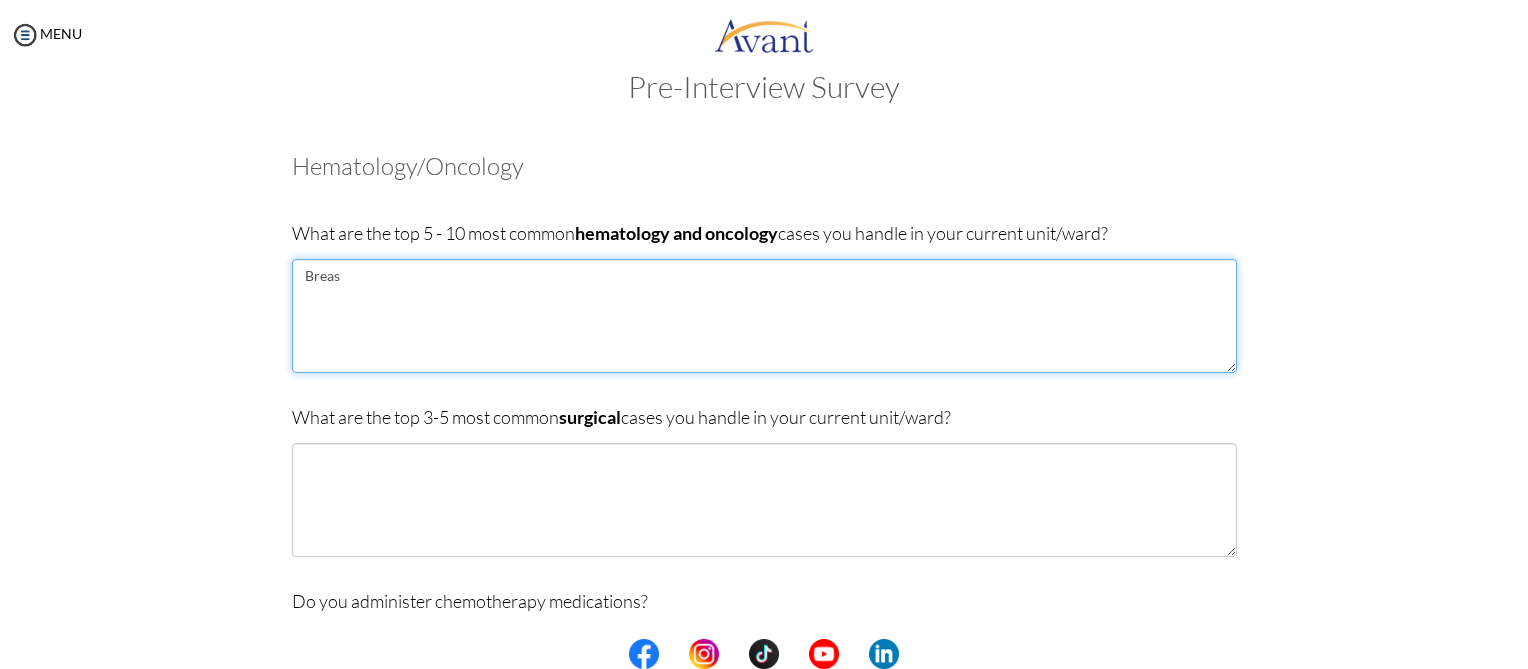 type on "Breast" 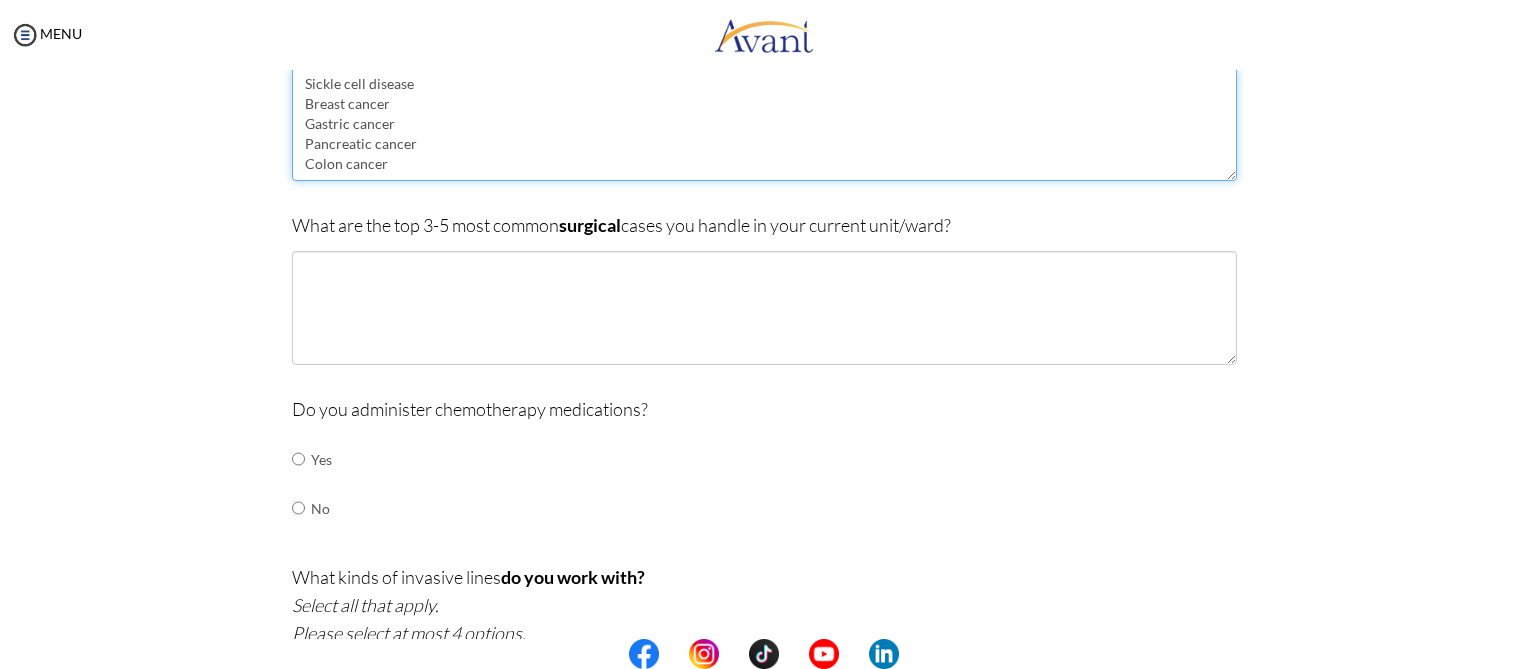 scroll, scrollTop: 240, scrollLeft: 0, axis: vertical 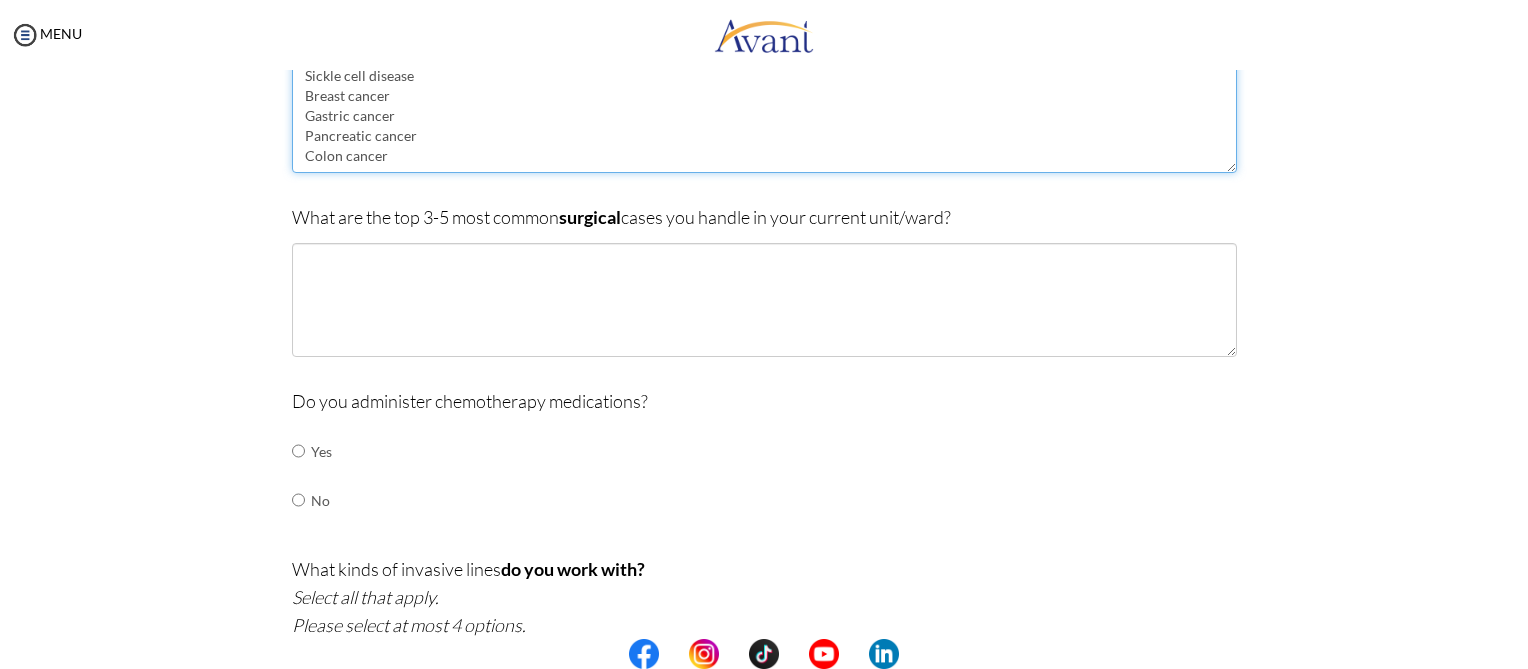 type on "Sickle cell disease
Breast cancer
Gastric cancer
Pancreatic cancer
Colon cancer" 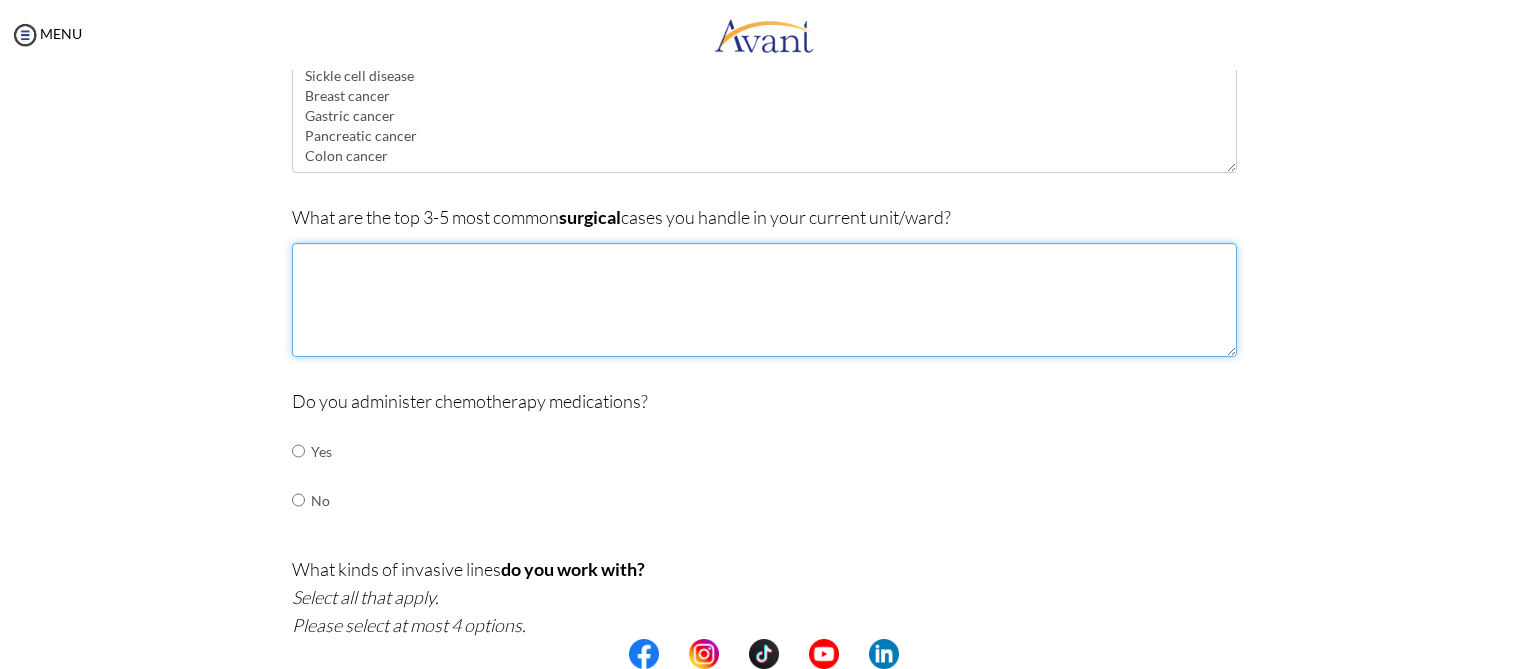 click at bounding box center [764, 300] 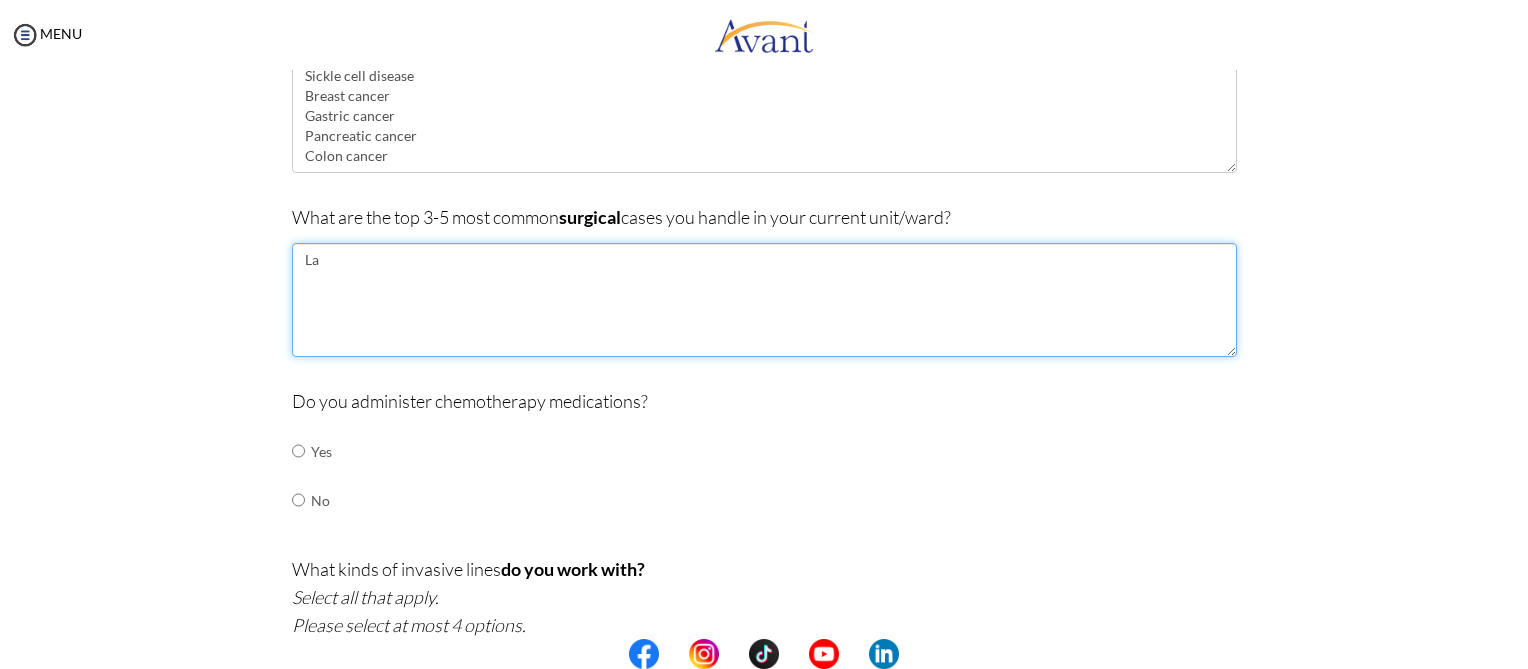 type on "Lap" 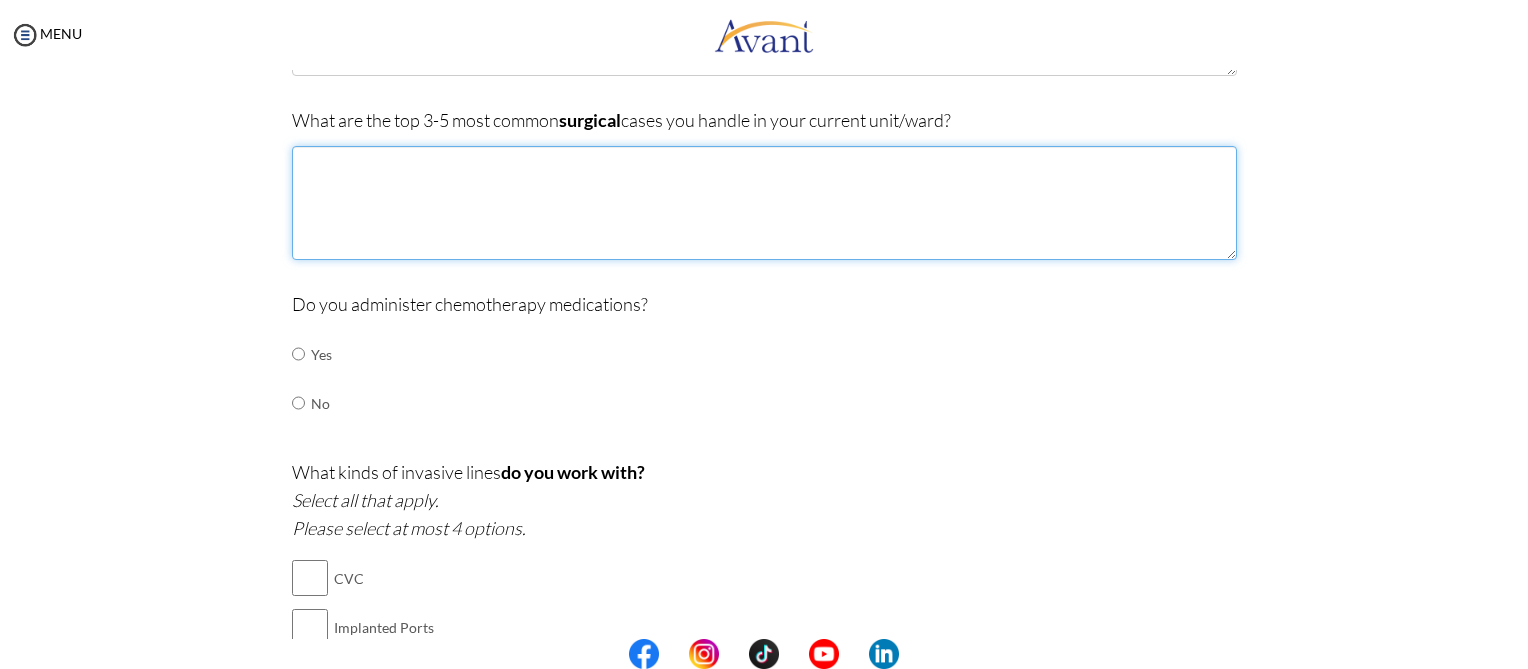 scroll, scrollTop: 240, scrollLeft: 0, axis: vertical 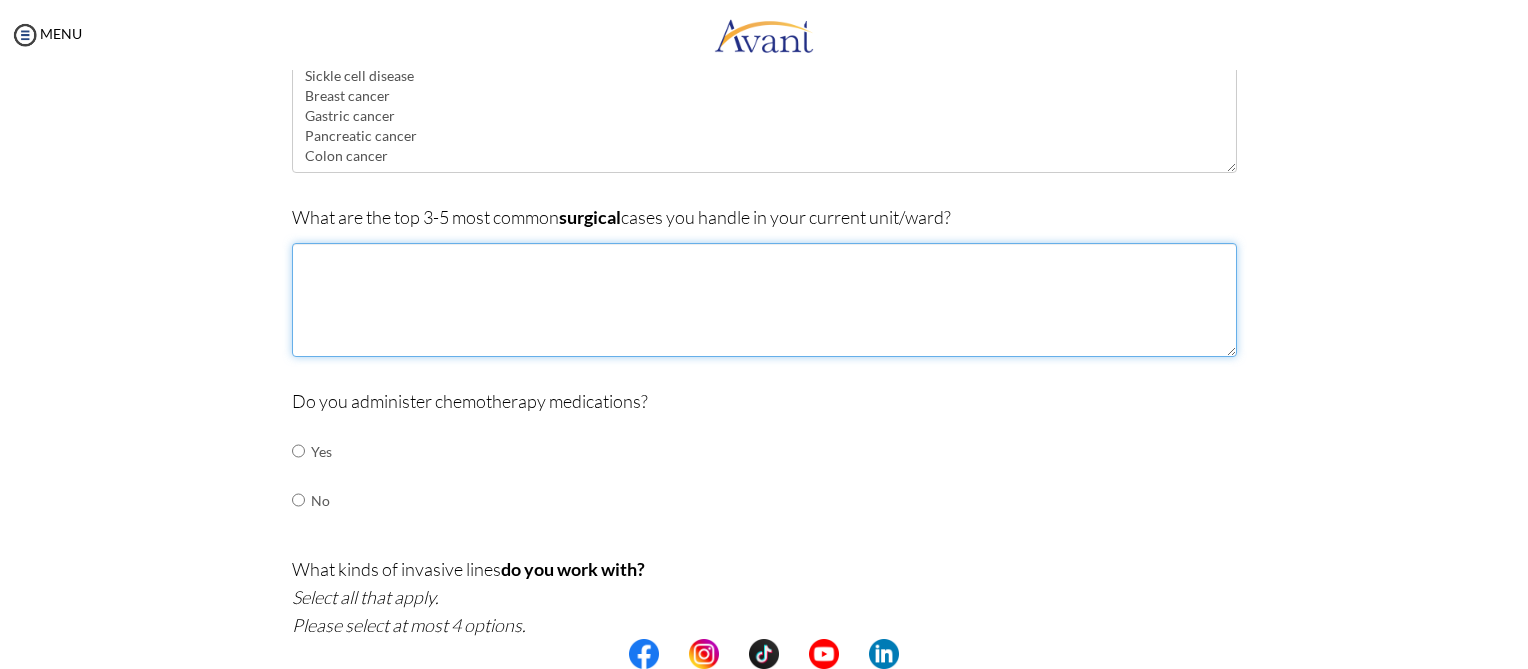 type on "e" 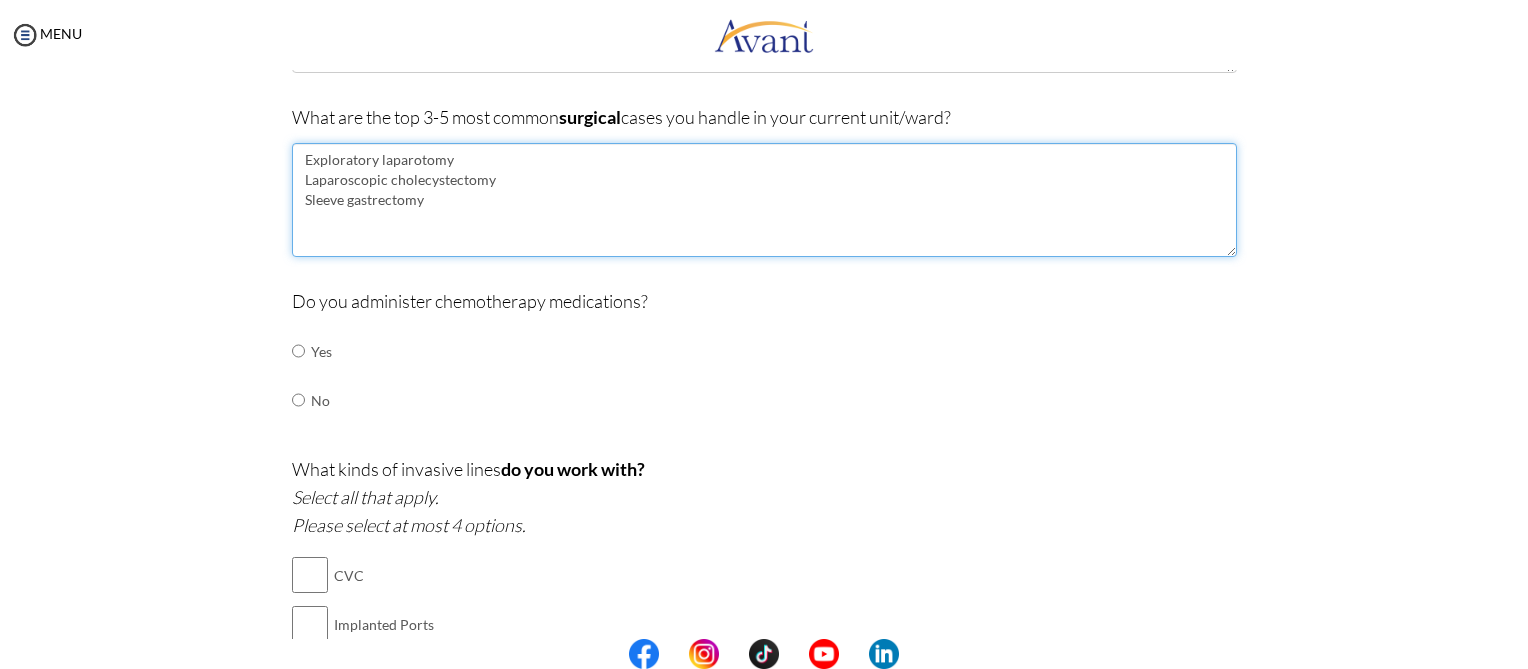 type on "Exploratory laparotomy
Laparoscopic cholecystectomy
Sleeve gastrectomy" 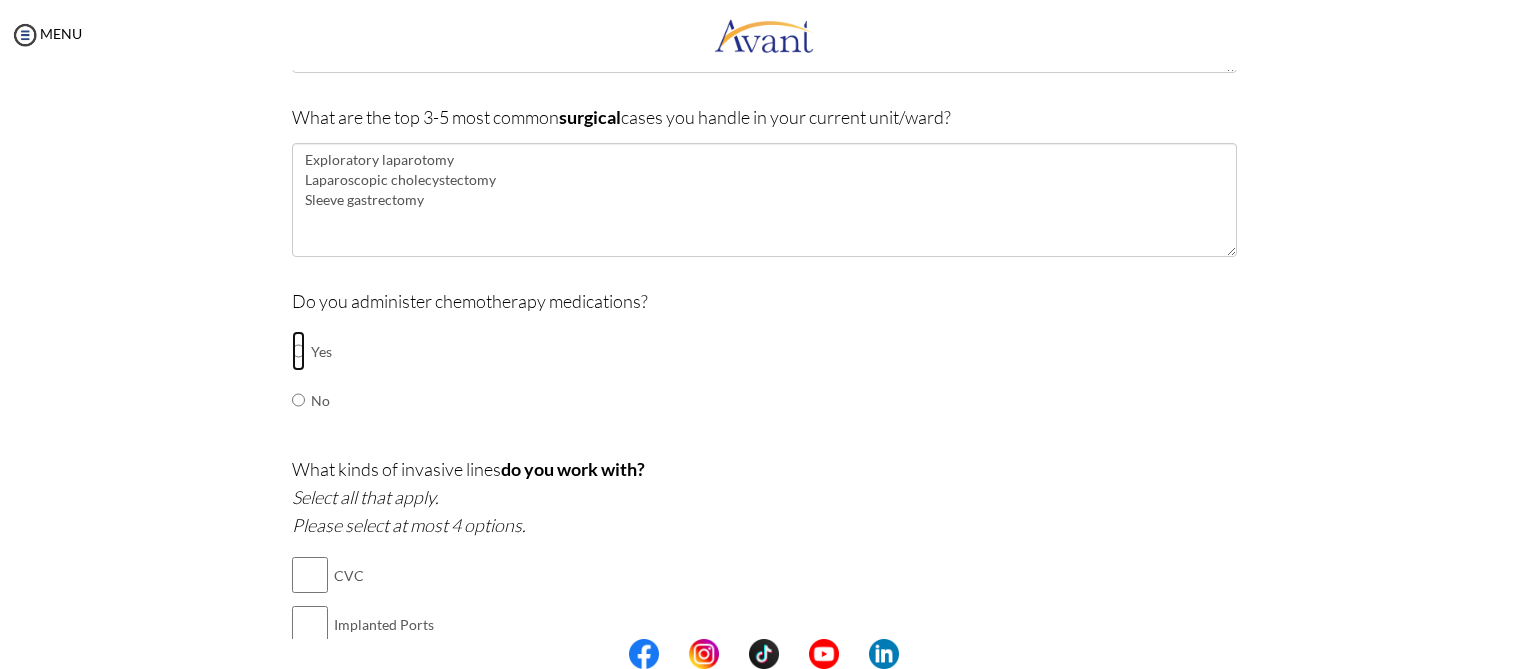 click at bounding box center (298, 351) 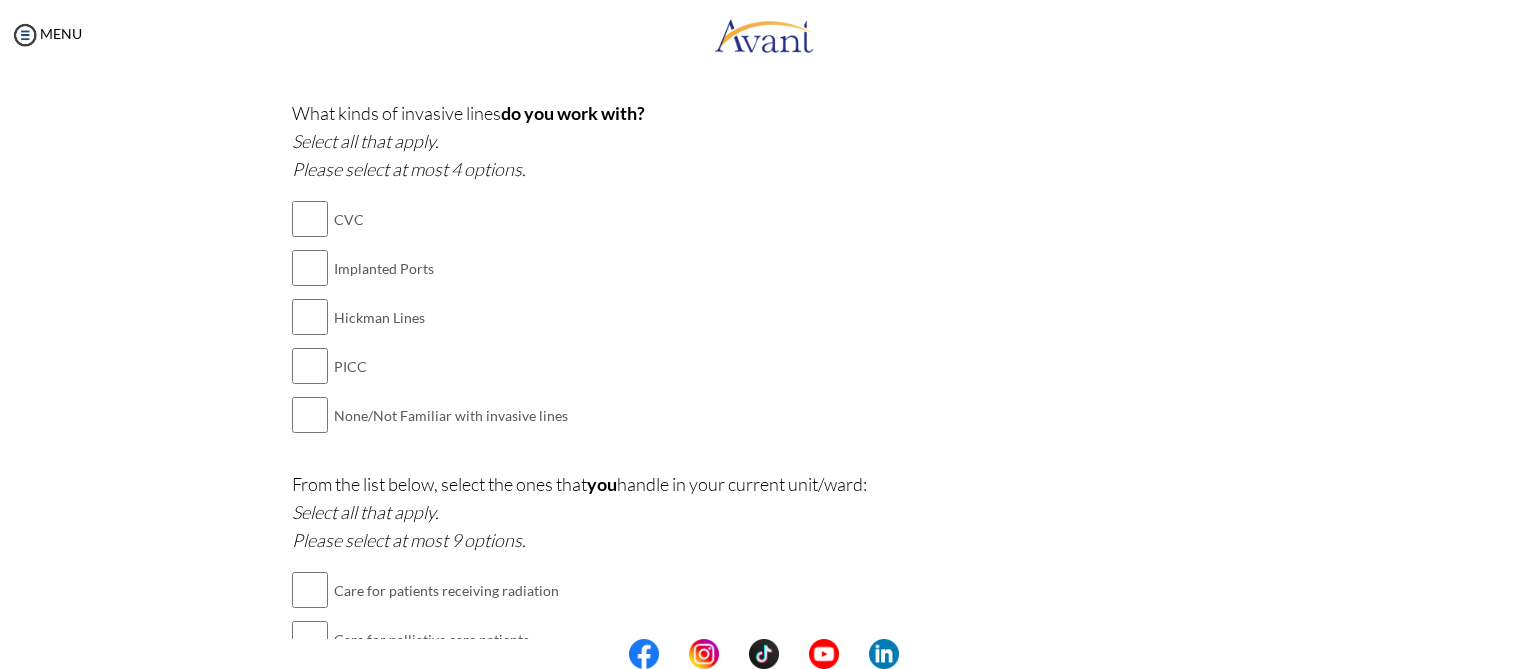 scroll, scrollTop: 740, scrollLeft: 0, axis: vertical 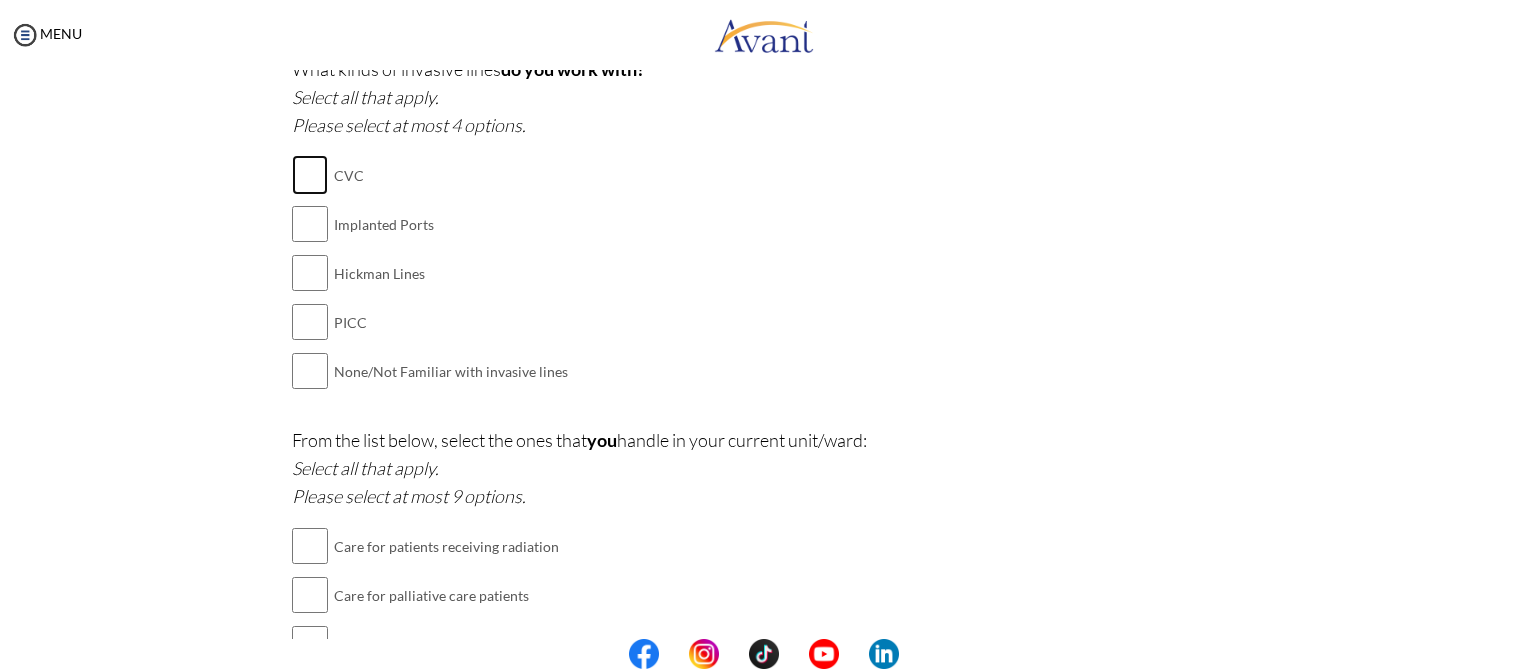click at bounding box center (310, 175) 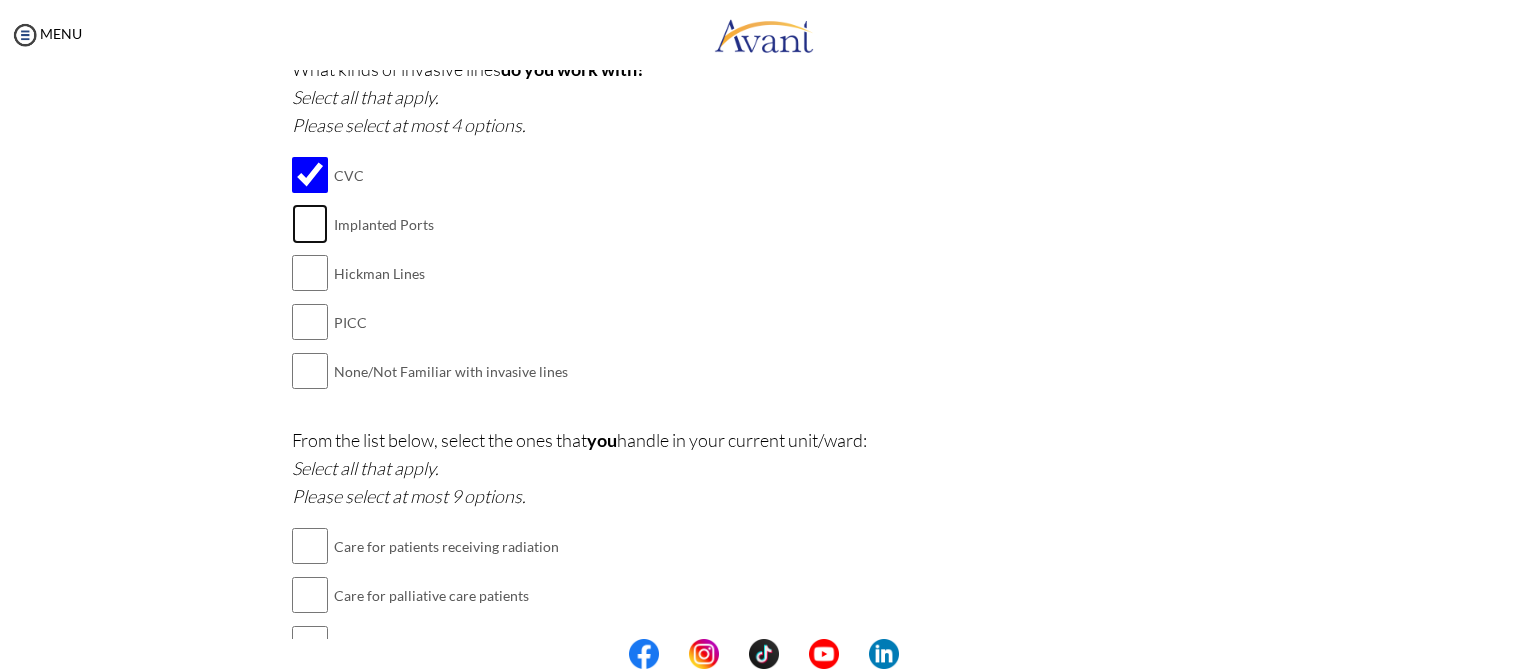 click at bounding box center (310, 224) 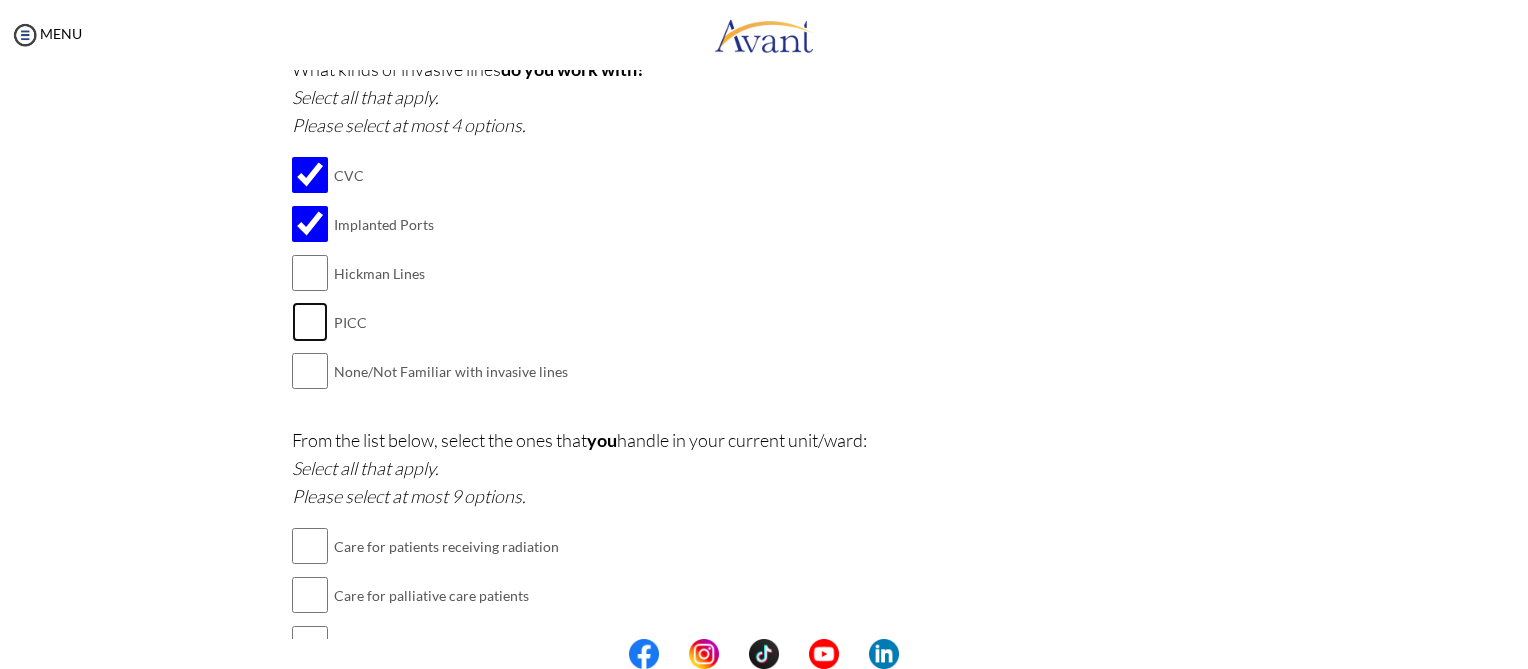 click at bounding box center (310, 322) 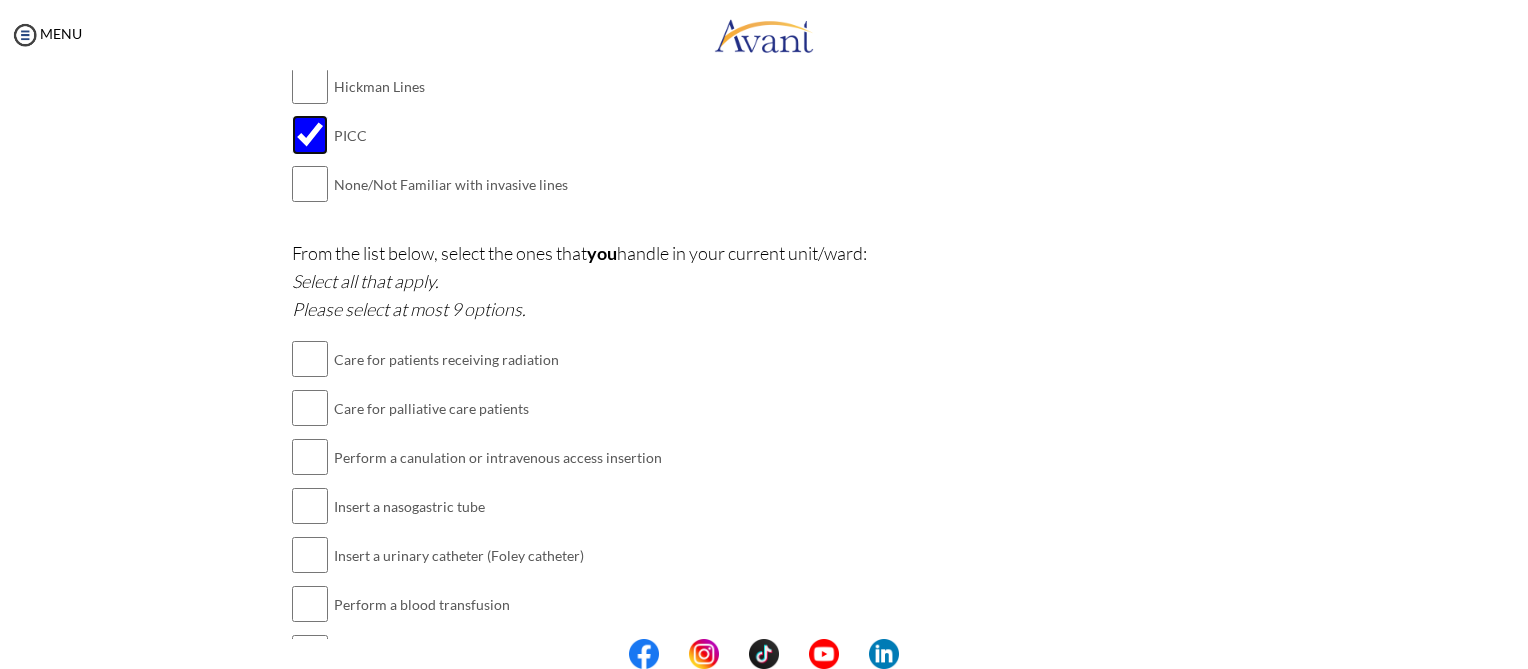scroll, scrollTop: 940, scrollLeft: 0, axis: vertical 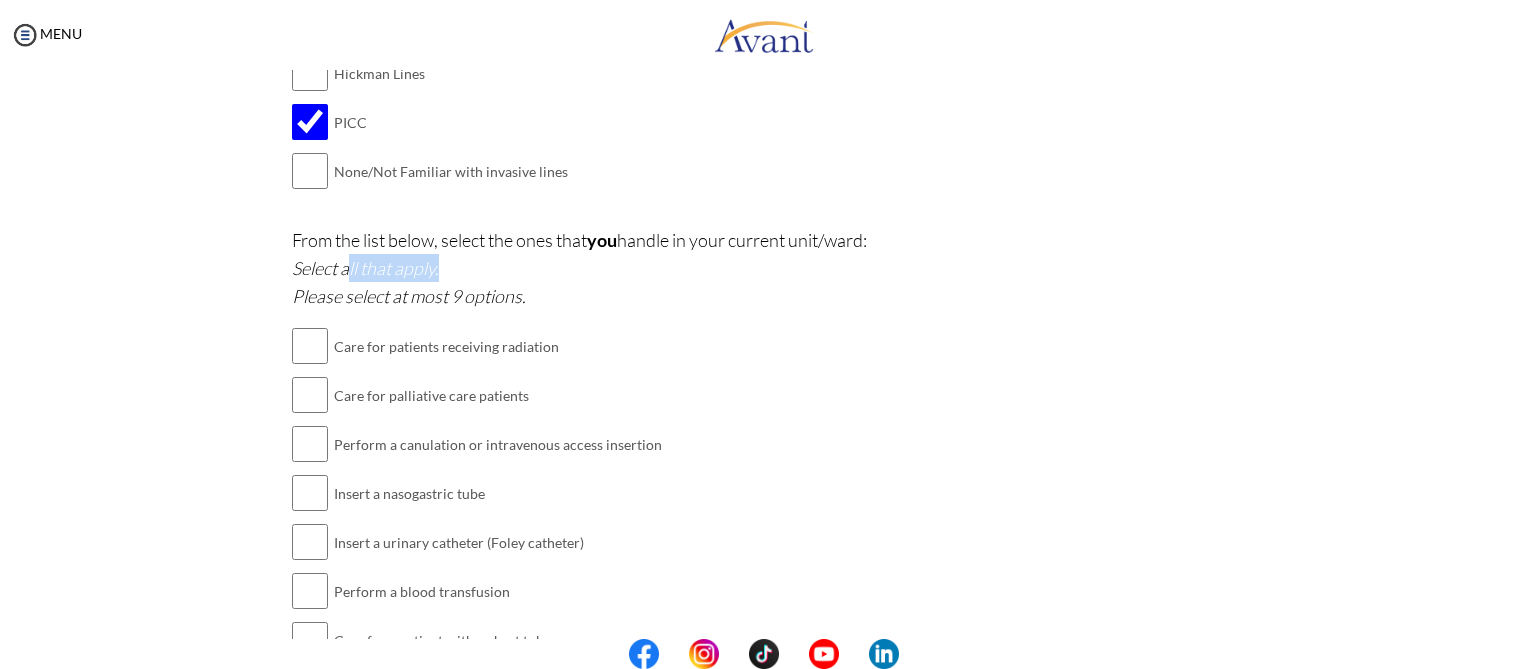 drag, startPoint x: 344, startPoint y: 265, endPoint x: 828, endPoint y: 277, distance: 484.14874 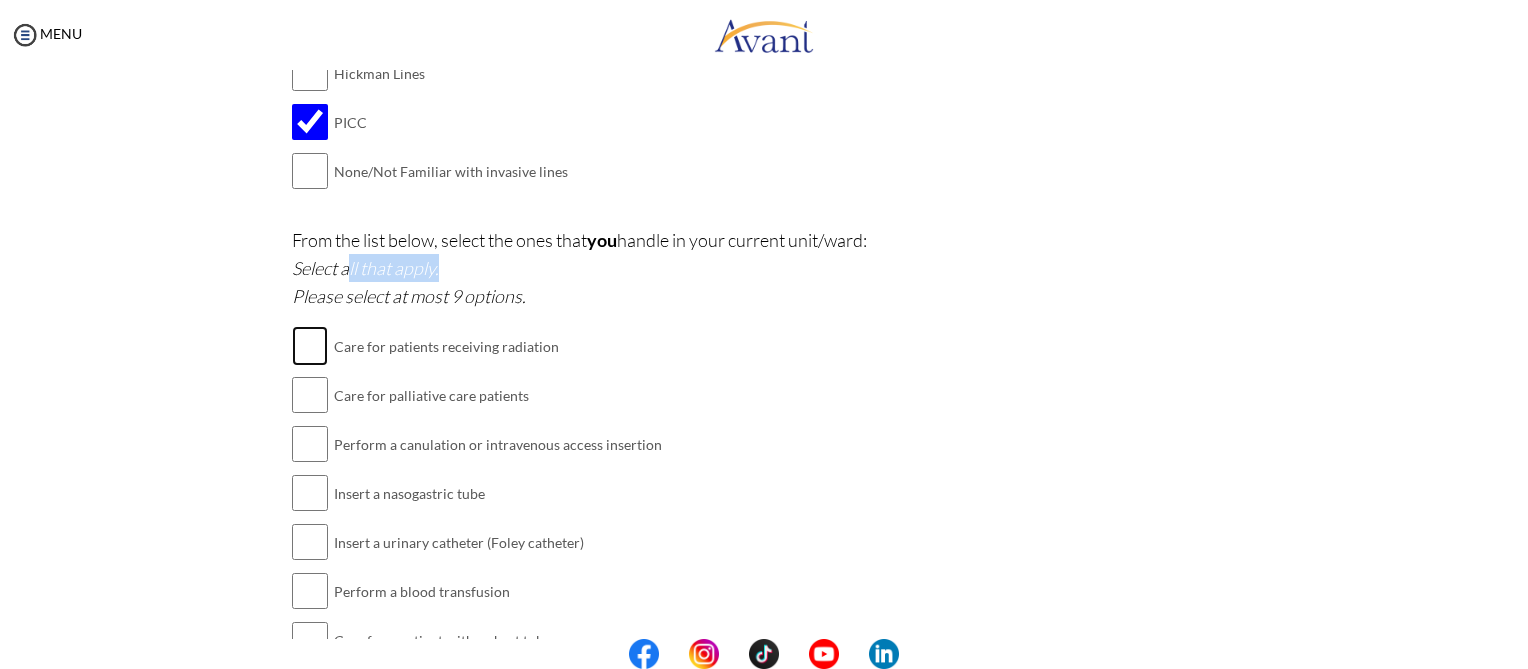 click at bounding box center [310, 346] 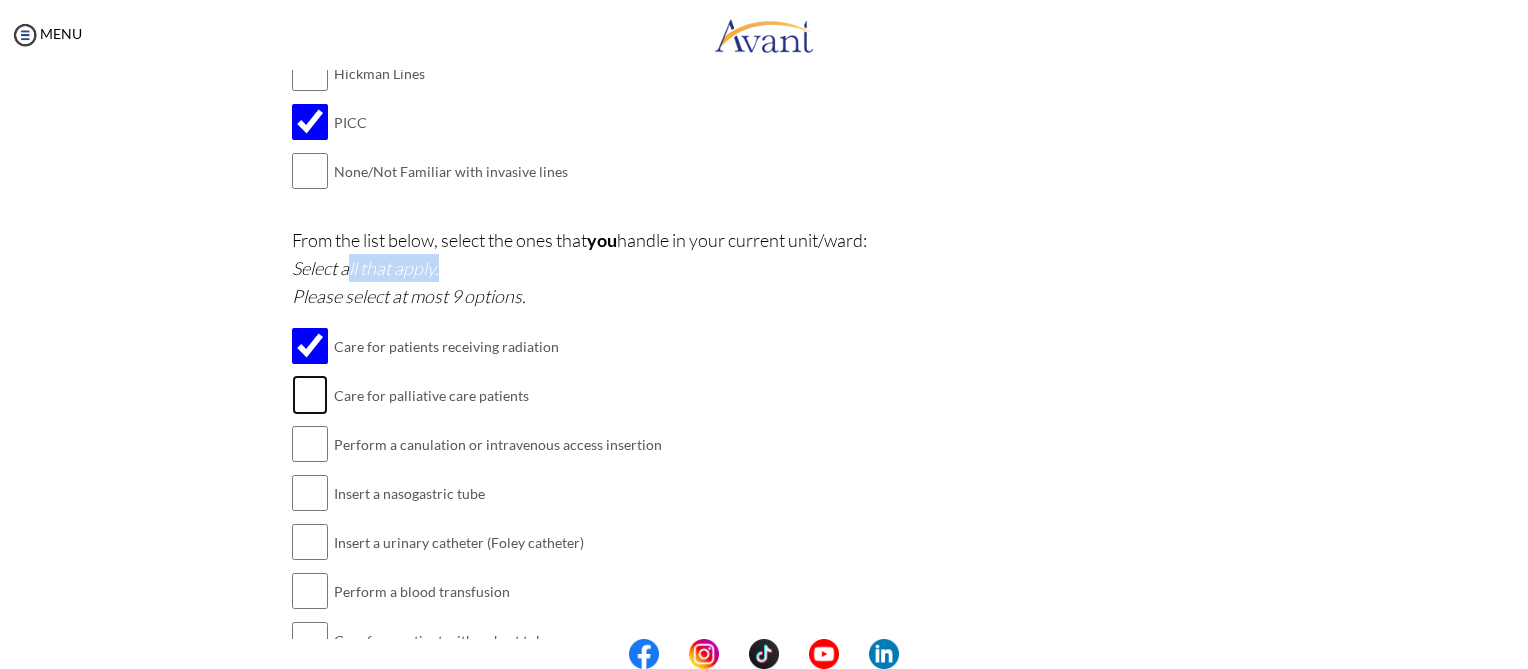 click at bounding box center (310, 395) 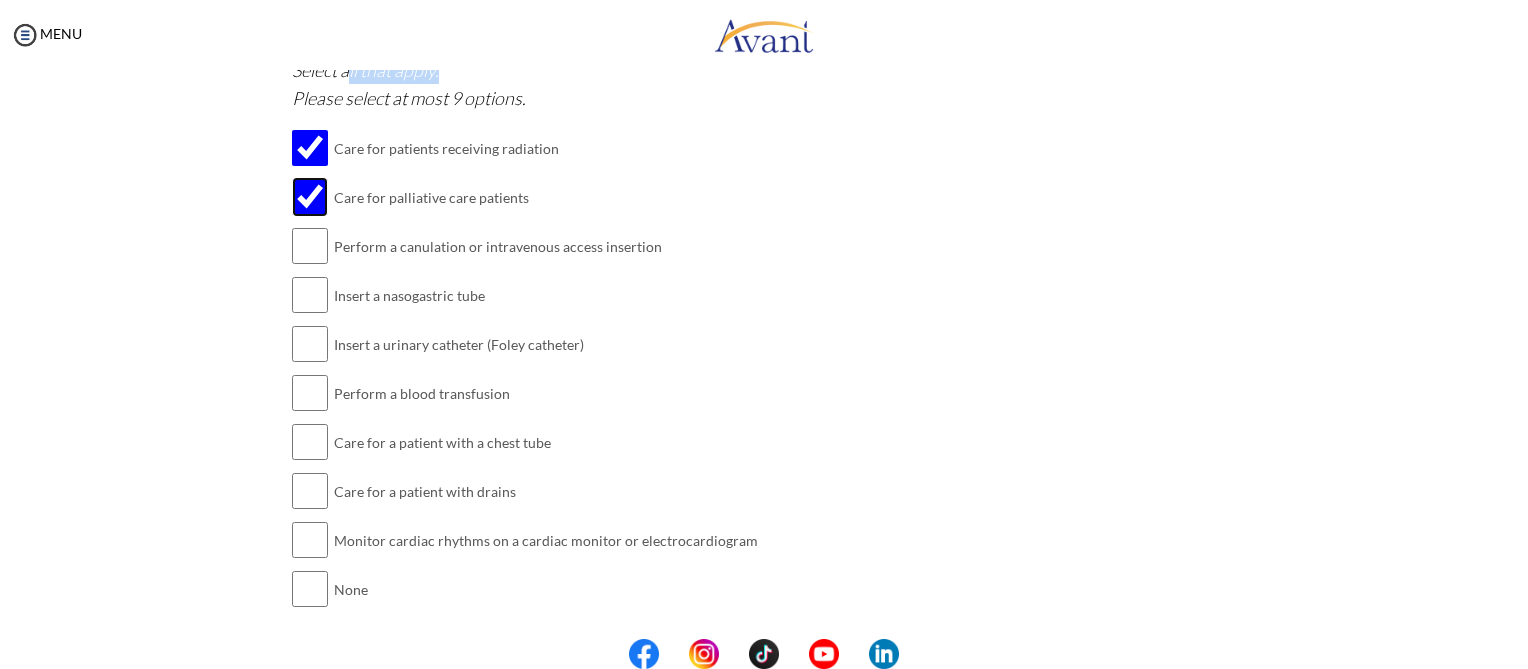 scroll, scrollTop: 1140, scrollLeft: 0, axis: vertical 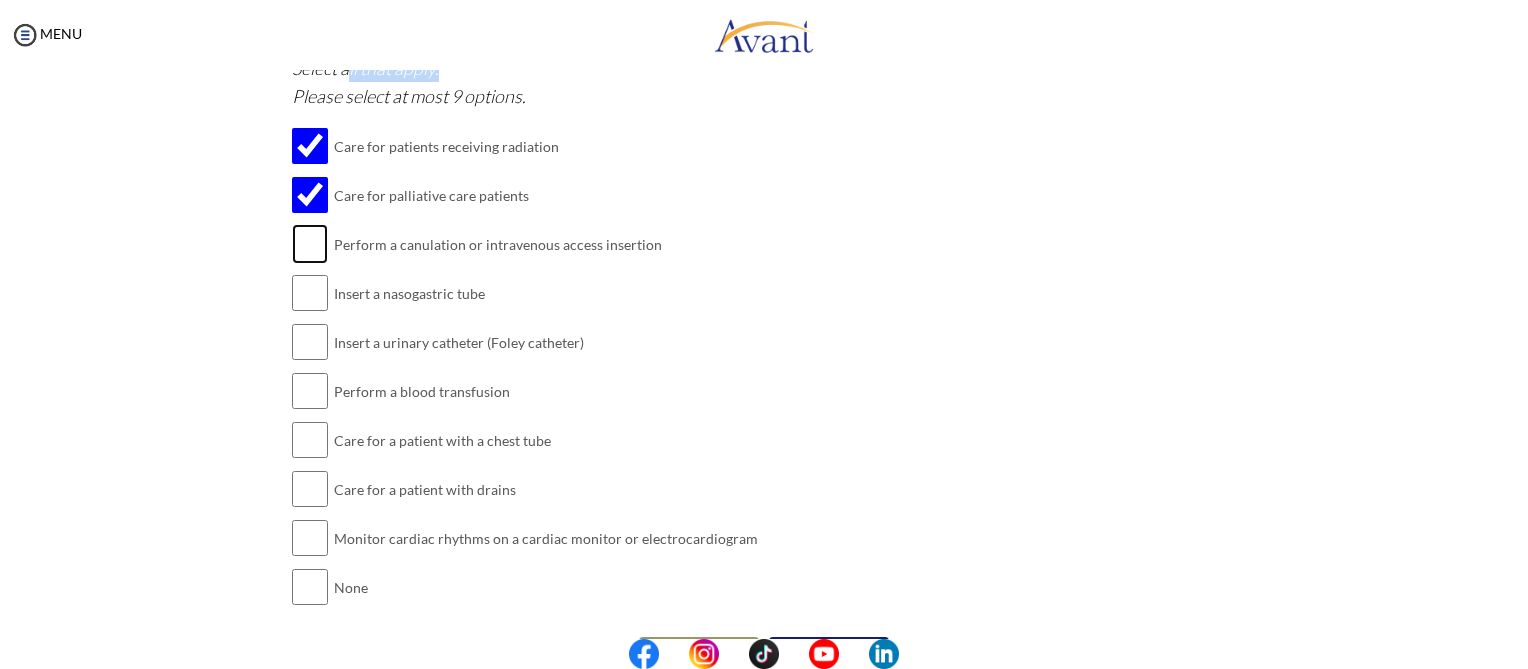 click at bounding box center (310, 244) 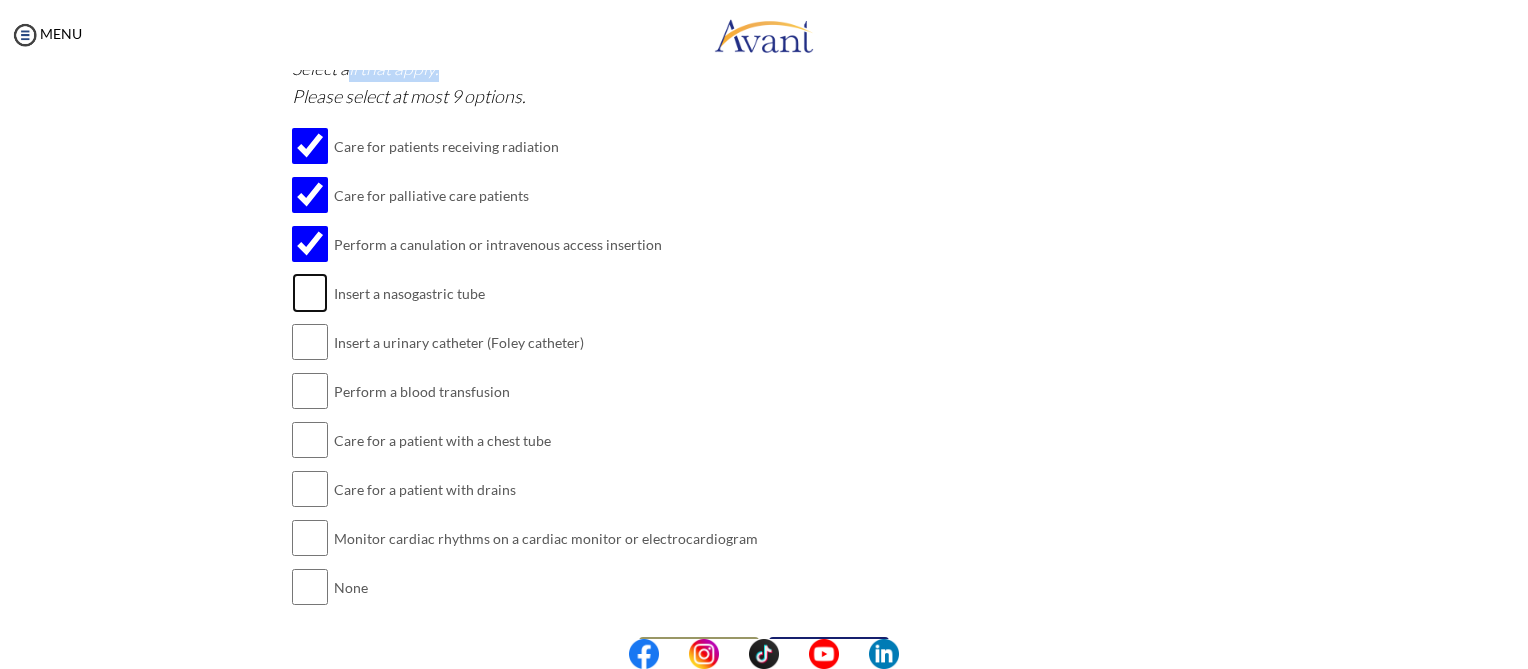 click at bounding box center [310, 293] 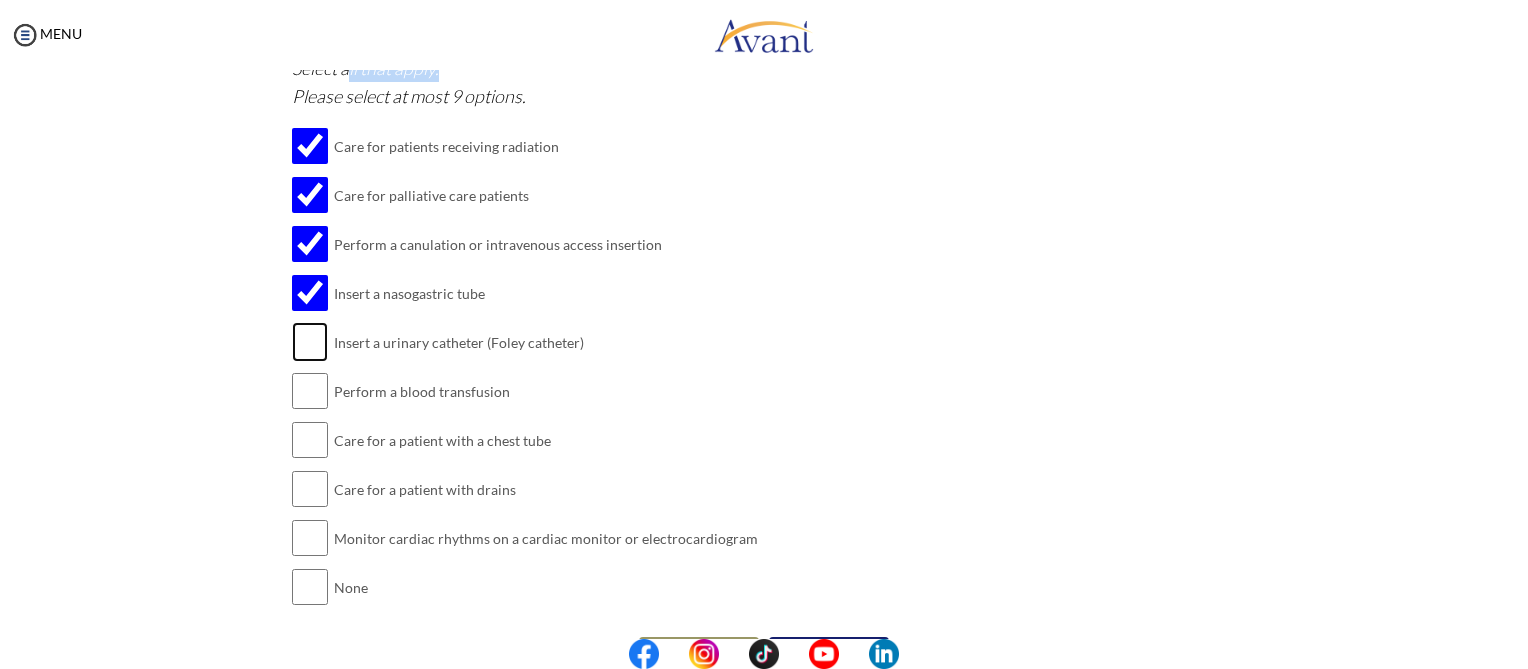 click at bounding box center (310, 342) 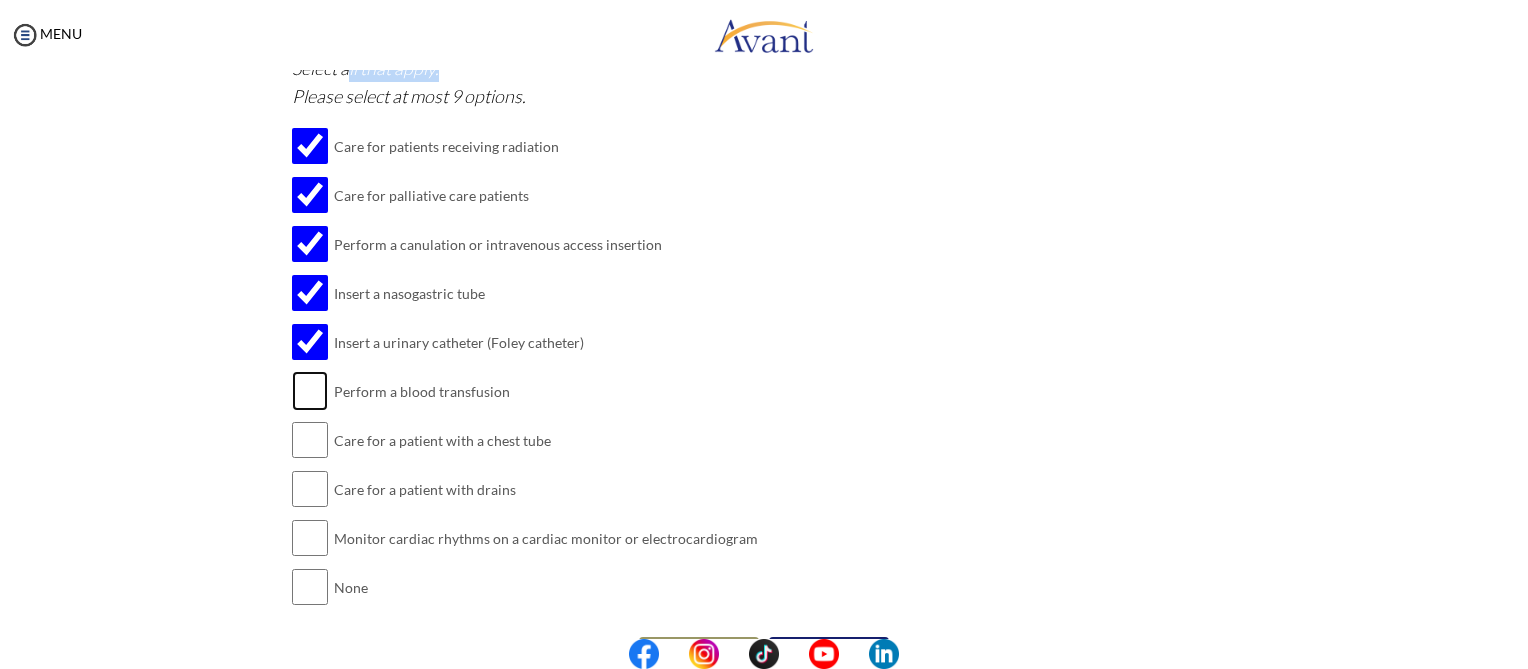 click at bounding box center (310, 391) 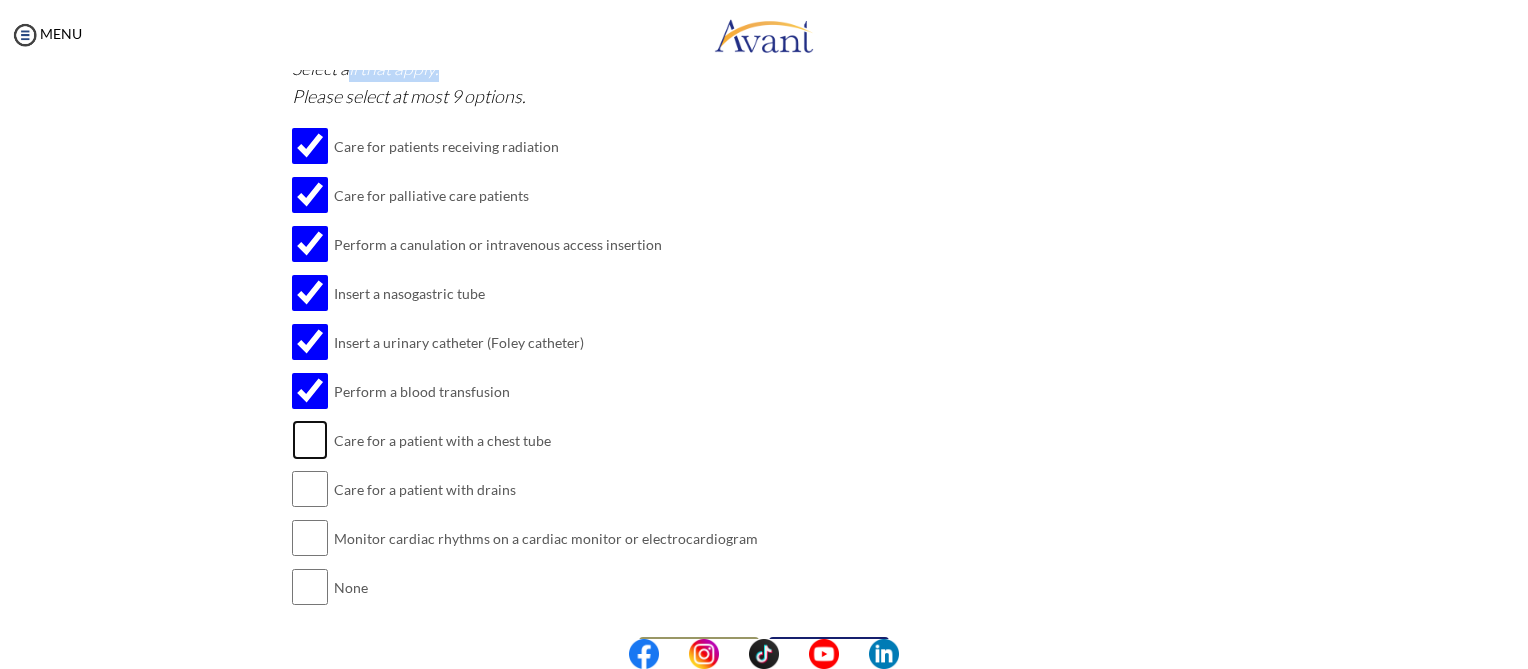 click at bounding box center [310, 440] 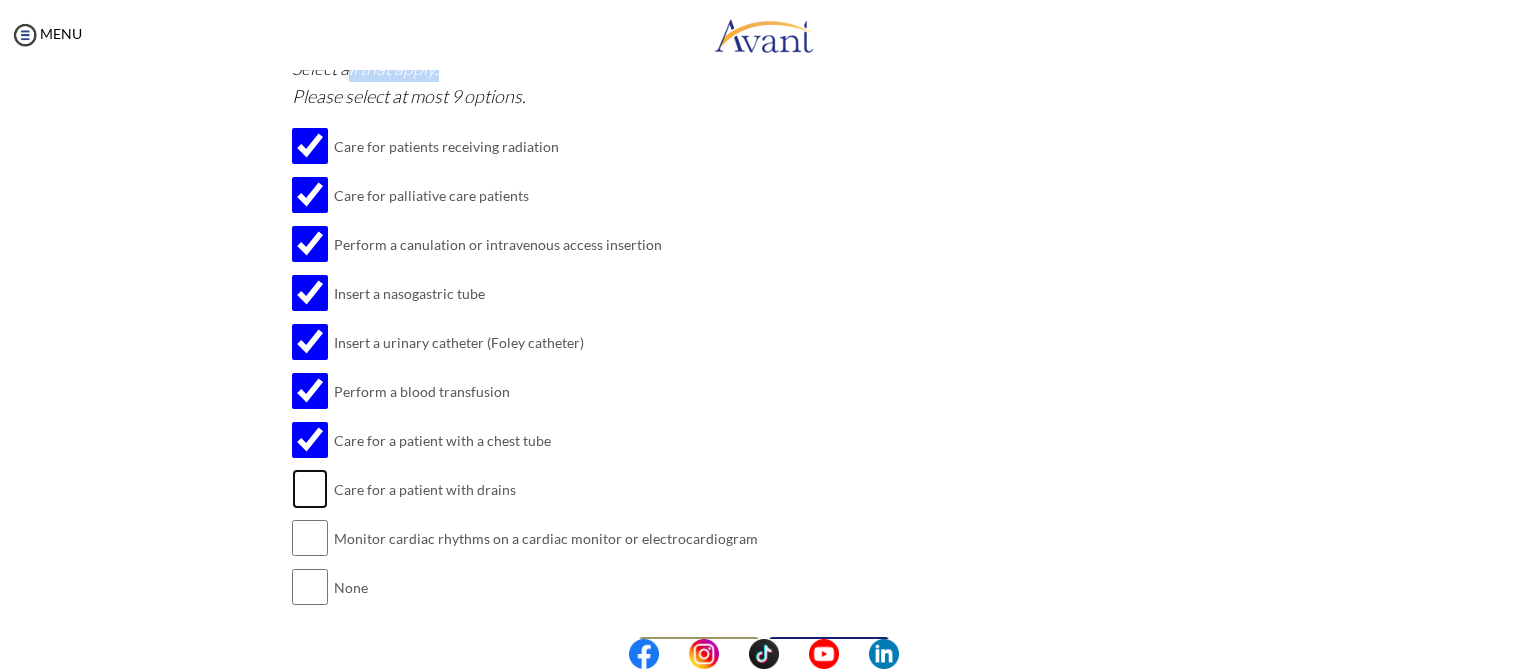 click at bounding box center [310, 489] 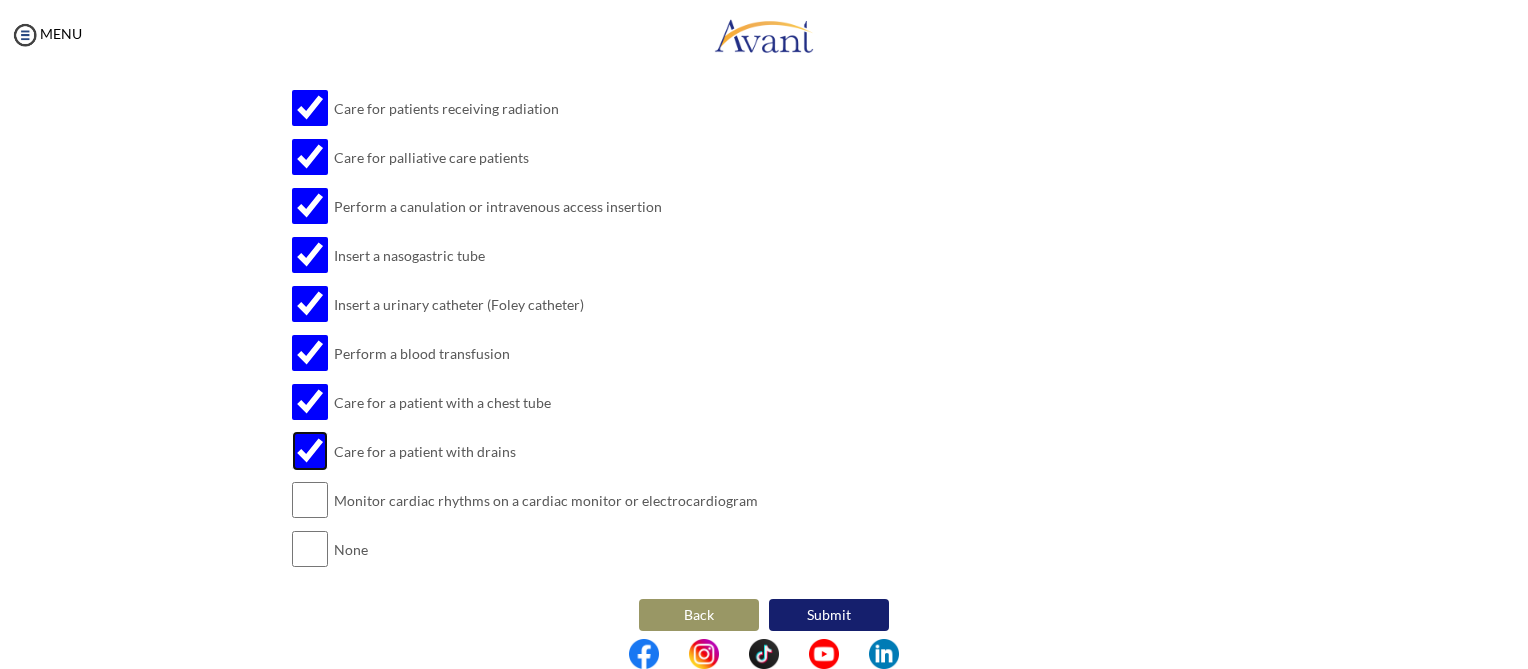 scroll, scrollTop: 1195, scrollLeft: 0, axis: vertical 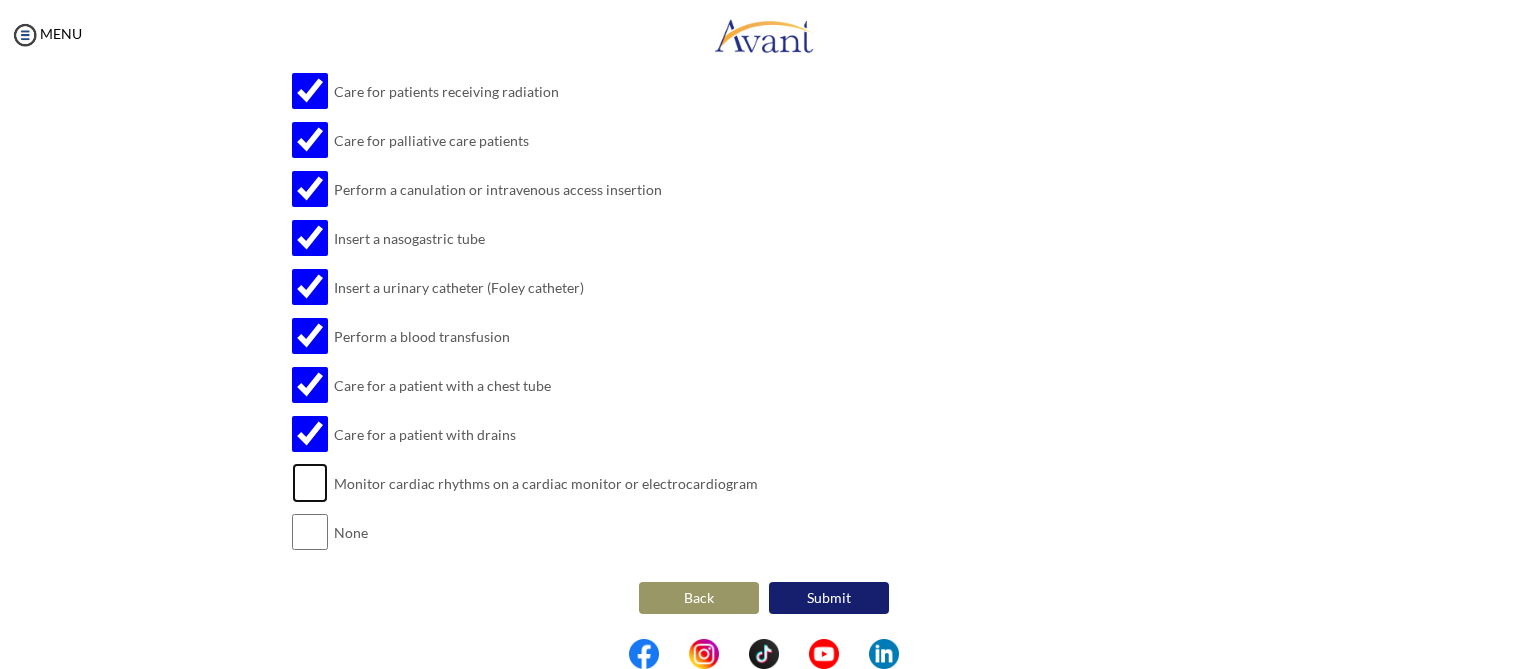 click at bounding box center [310, 483] 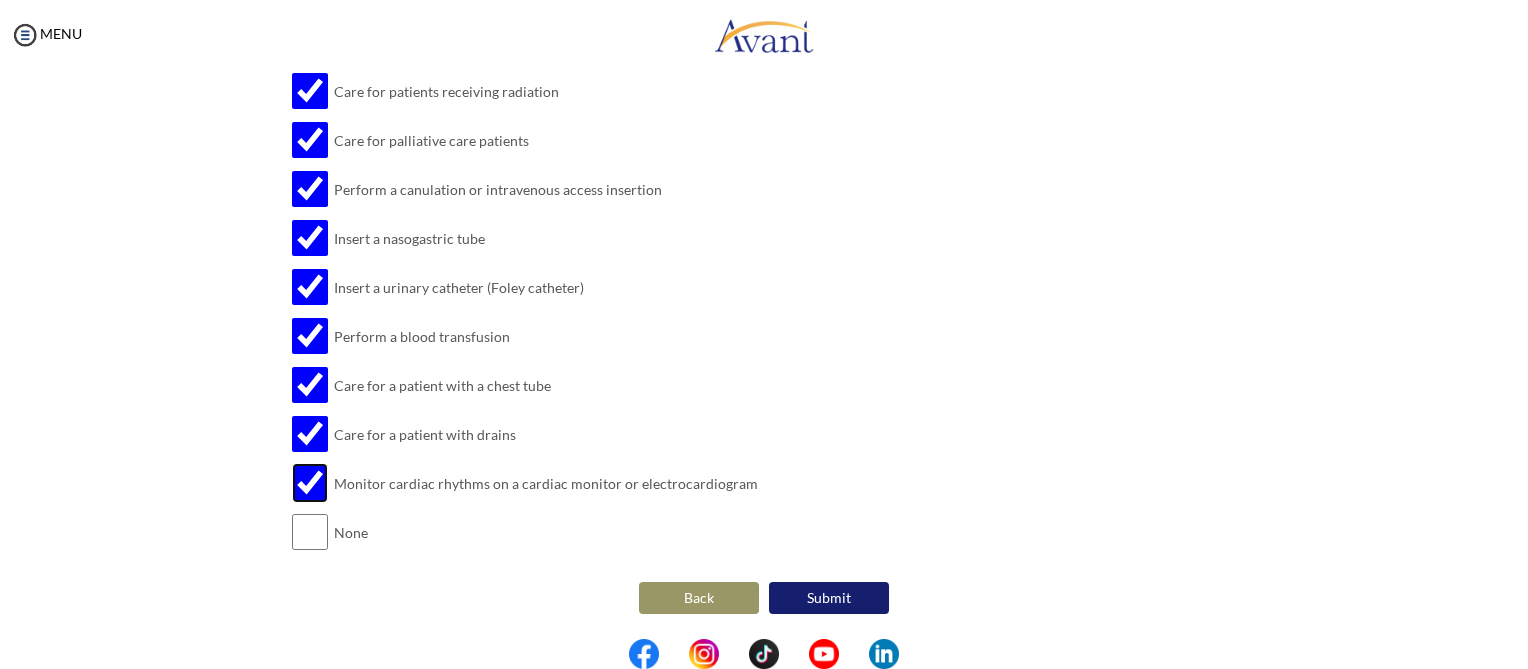 click at bounding box center (310, 483) 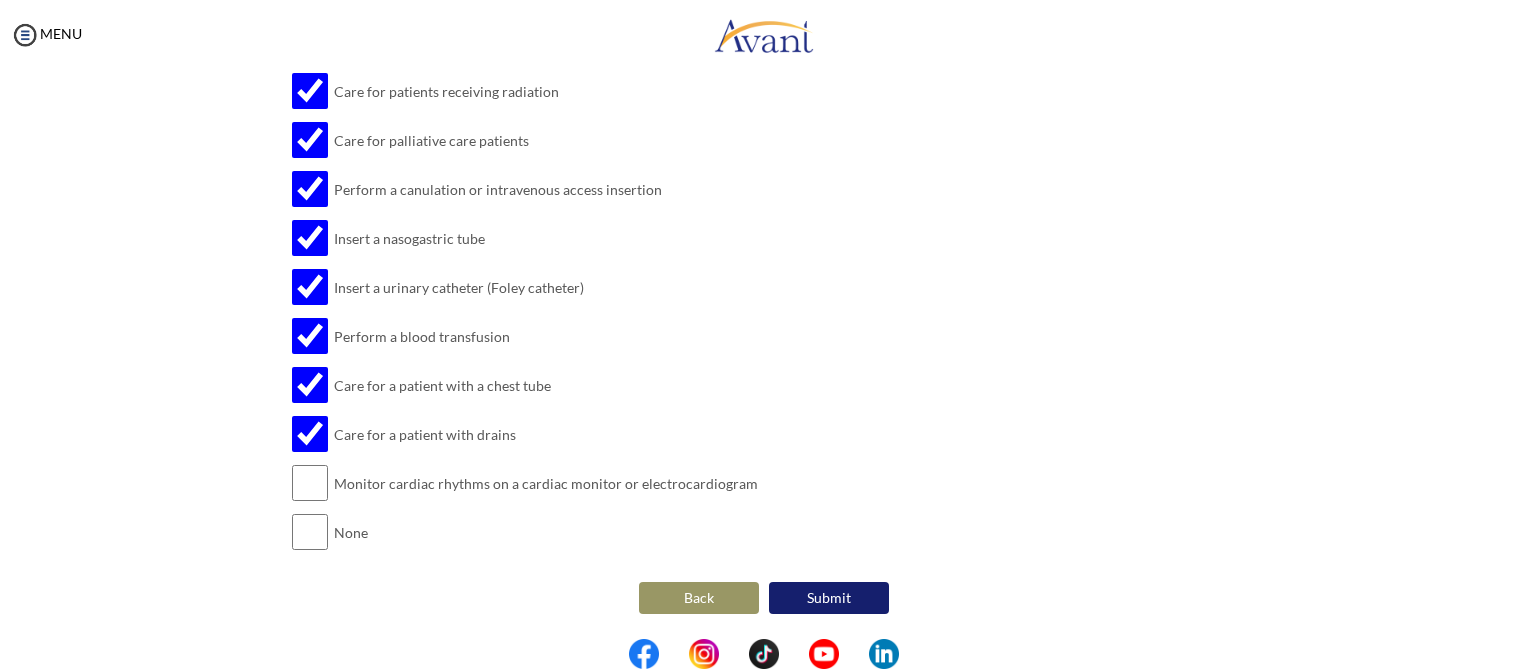 click on "Submit" at bounding box center (829, 598) 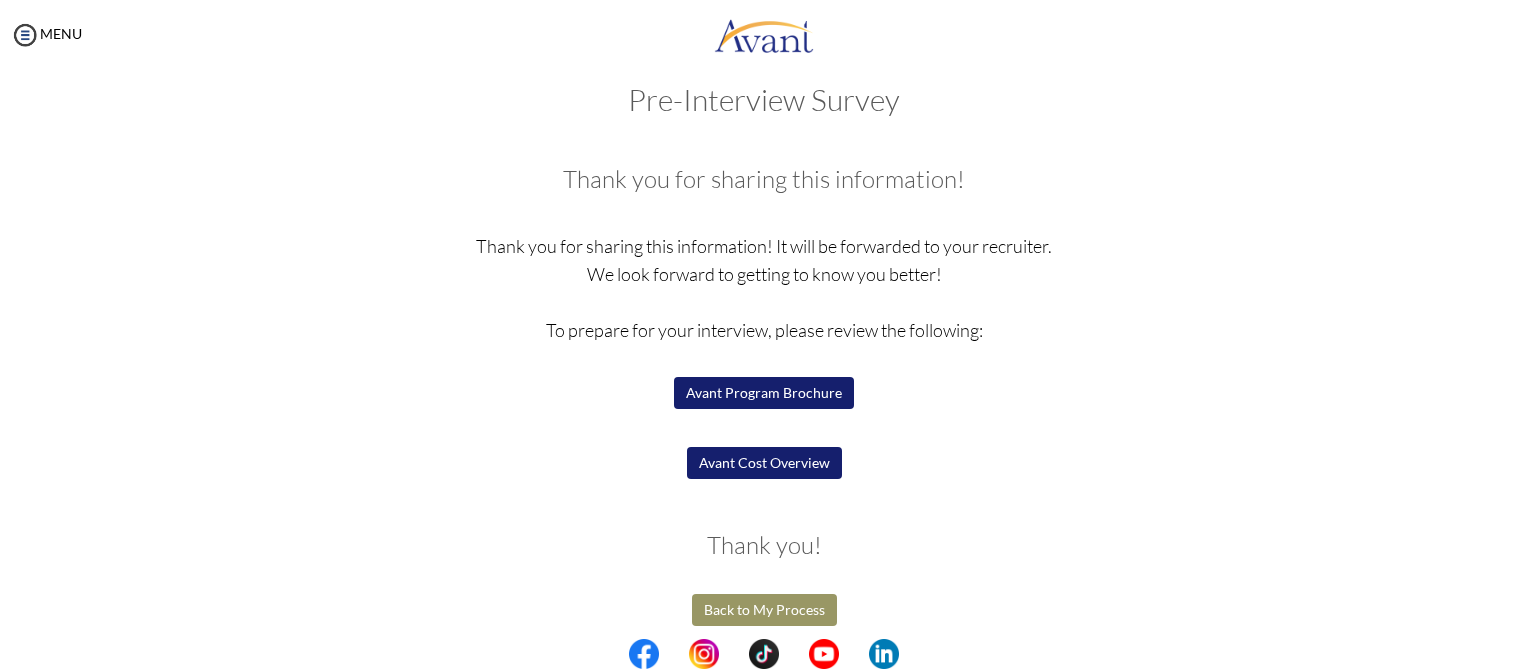 scroll, scrollTop: 39, scrollLeft: 0, axis: vertical 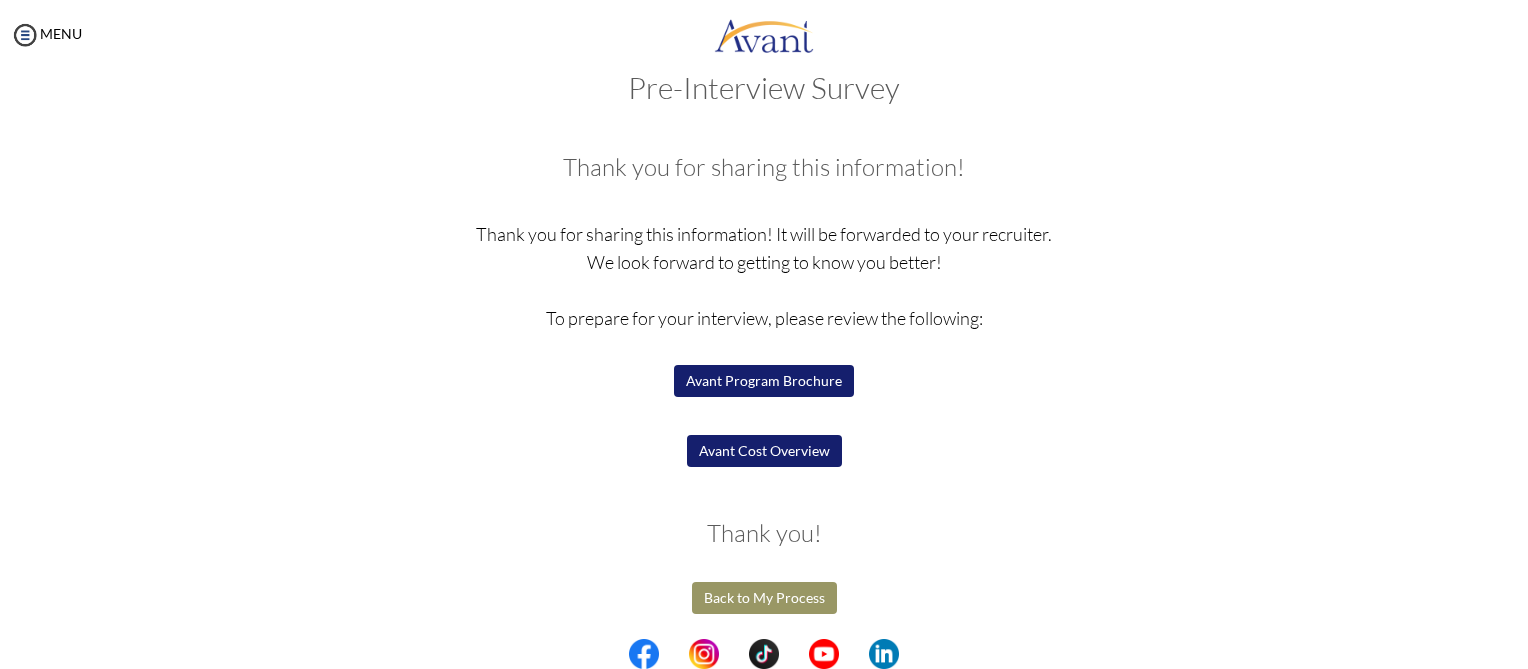 click on "Back to My Process" at bounding box center (764, 598) 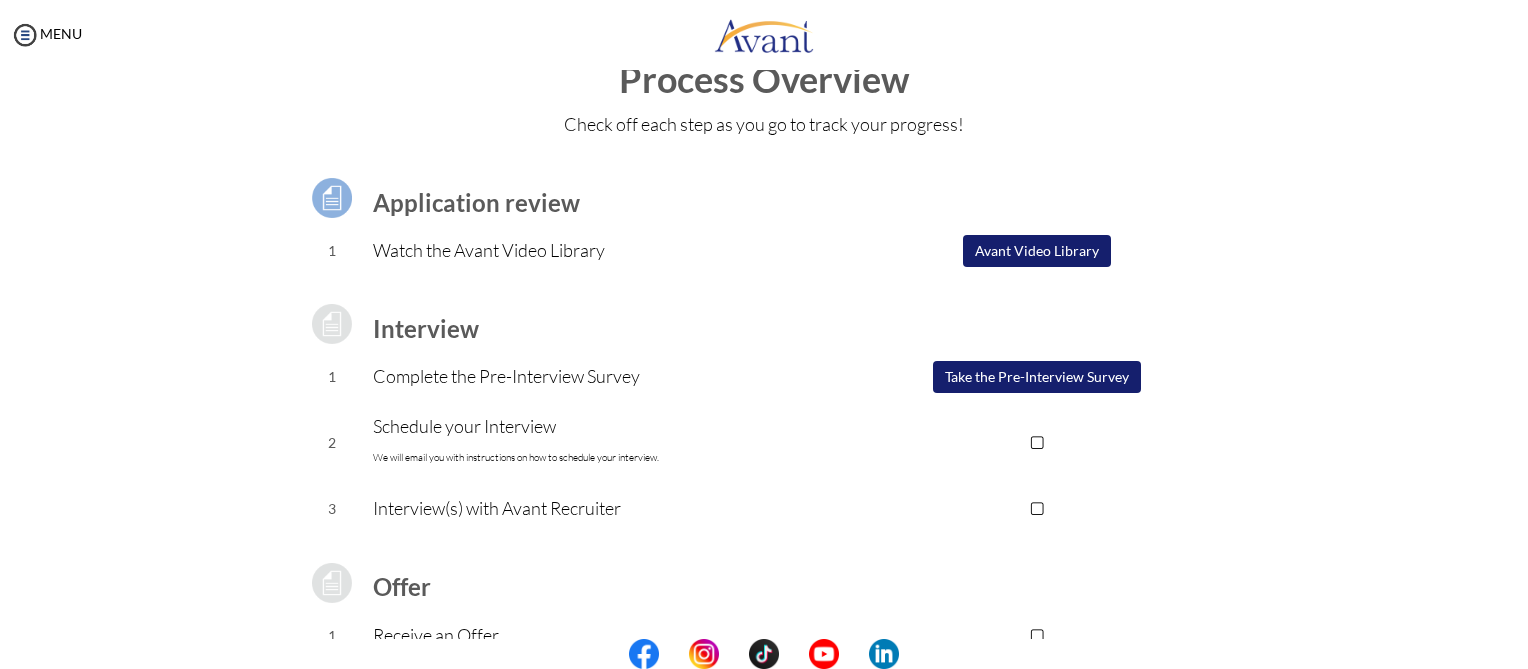 scroll, scrollTop: 100, scrollLeft: 0, axis: vertical 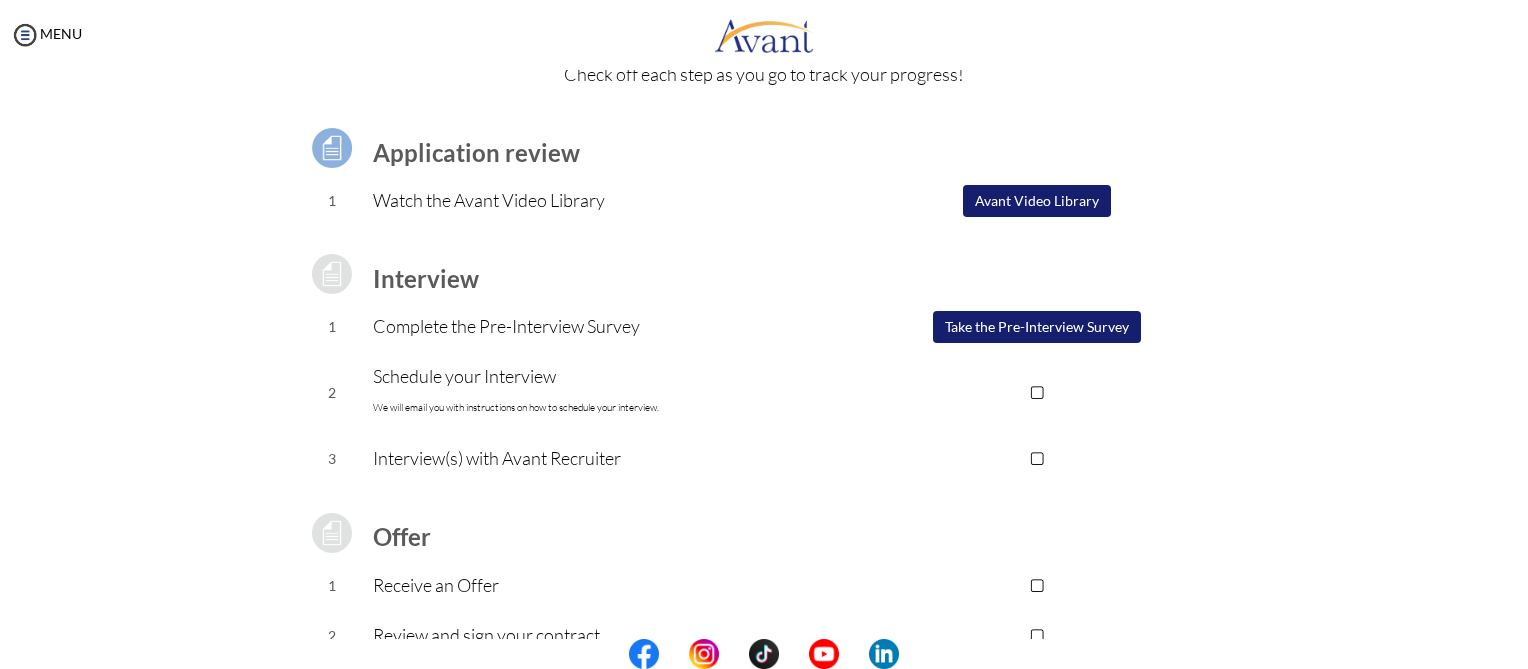 click on "▢" at bounding box center (1036, 392) 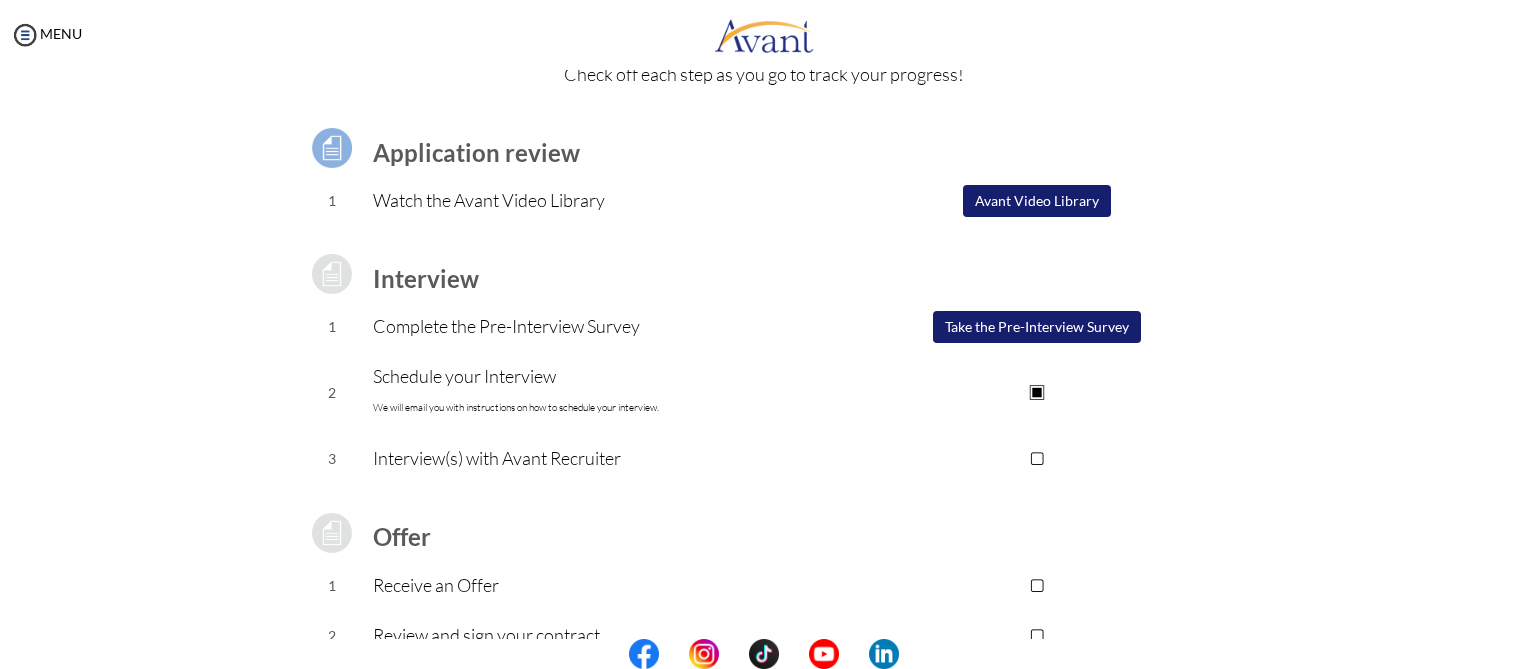 click on "Process Overview
Check off each step as you go to track your progress!
Application review
1 Watch the Avant Video Library ▢ Avant Video Library
Interview
1 Complete the Pre-Interview Survey ▢ Take the Pre-Interview Survey
2 Schedule your Interview We will email you with instructions on how to schedule your interview. ▣
3 Interview(s) with Avant Recruiter ▢
Offer
1 Receive an Offer ▢
2 Review and sign your contract ▢
3 Gather your documents ▢ Review the Document Checklist
4 Start your US-RN Journey! ▢" at bounding box center (764, 435) 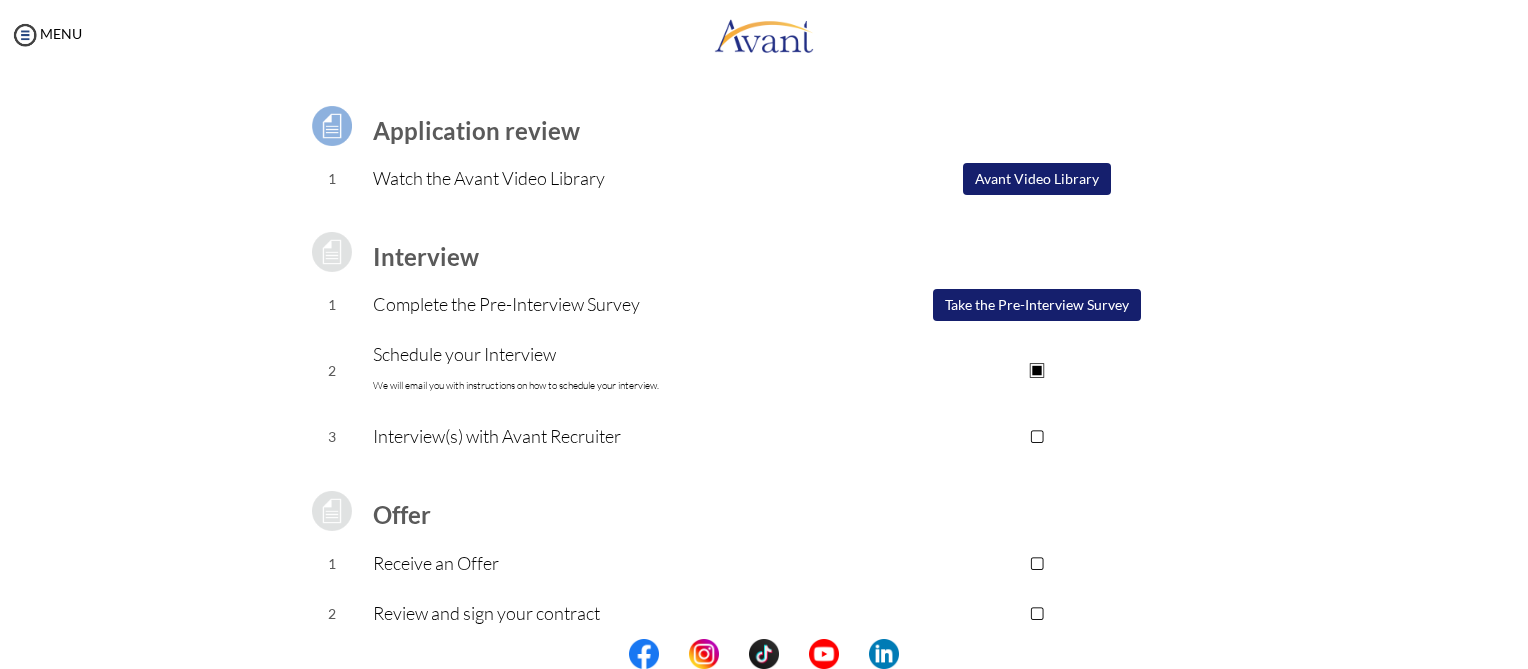 scroll, scrollTop: 0, scrollLeft: 0, axis: both 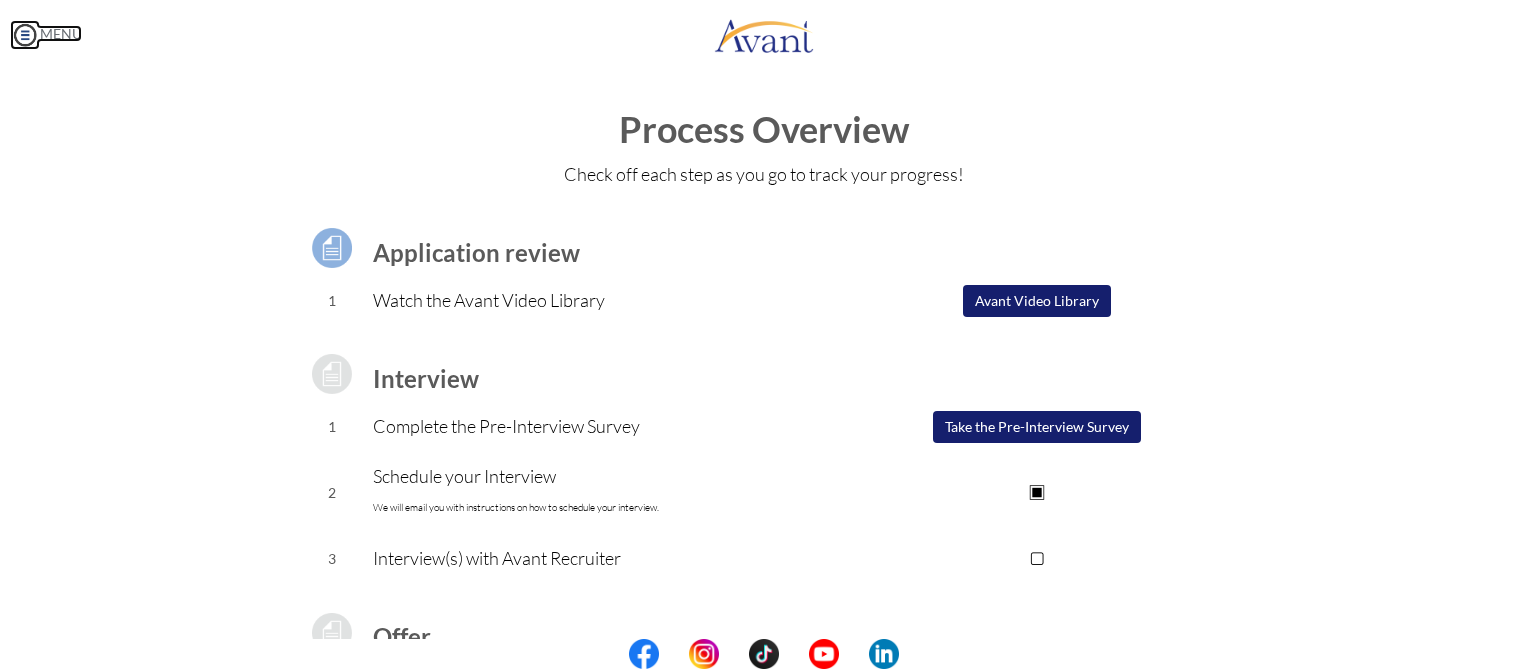 click at bounding box center (25, 35) 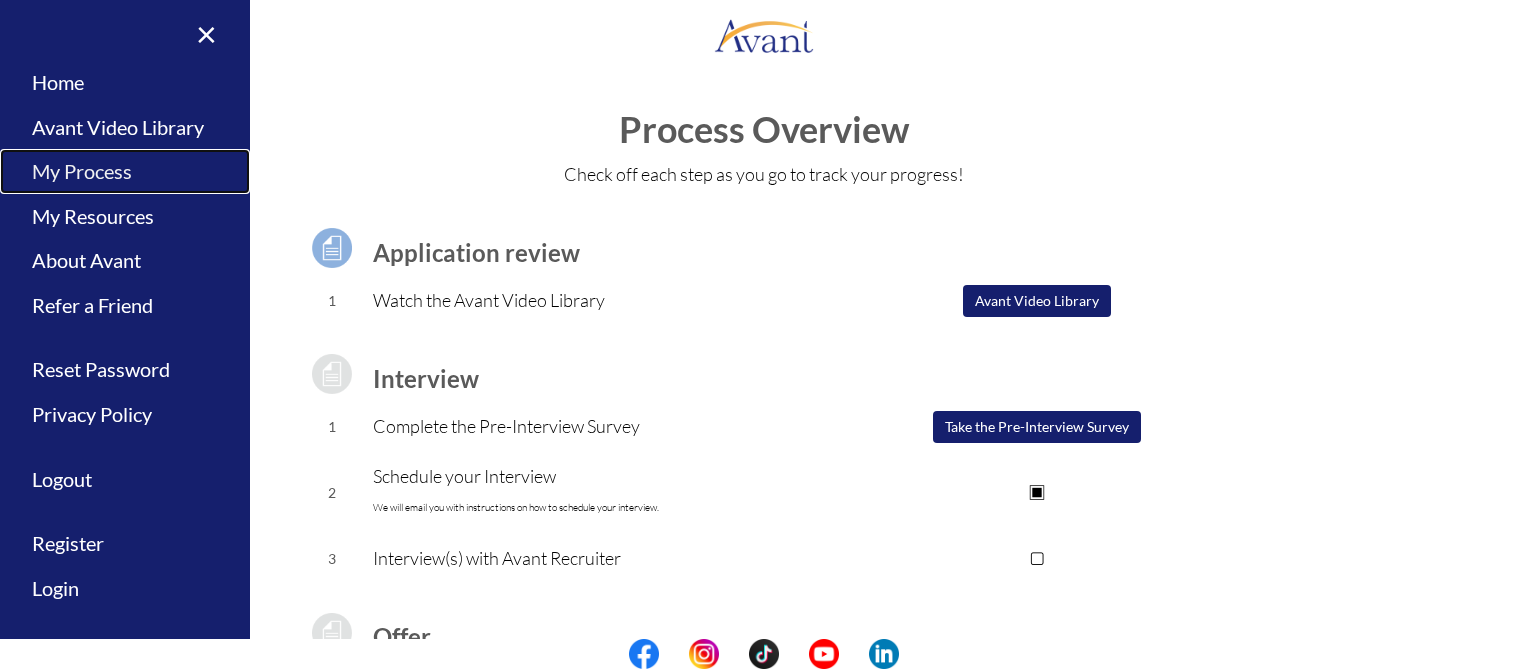 click on "My Process" at bounding box center [125, 171] 